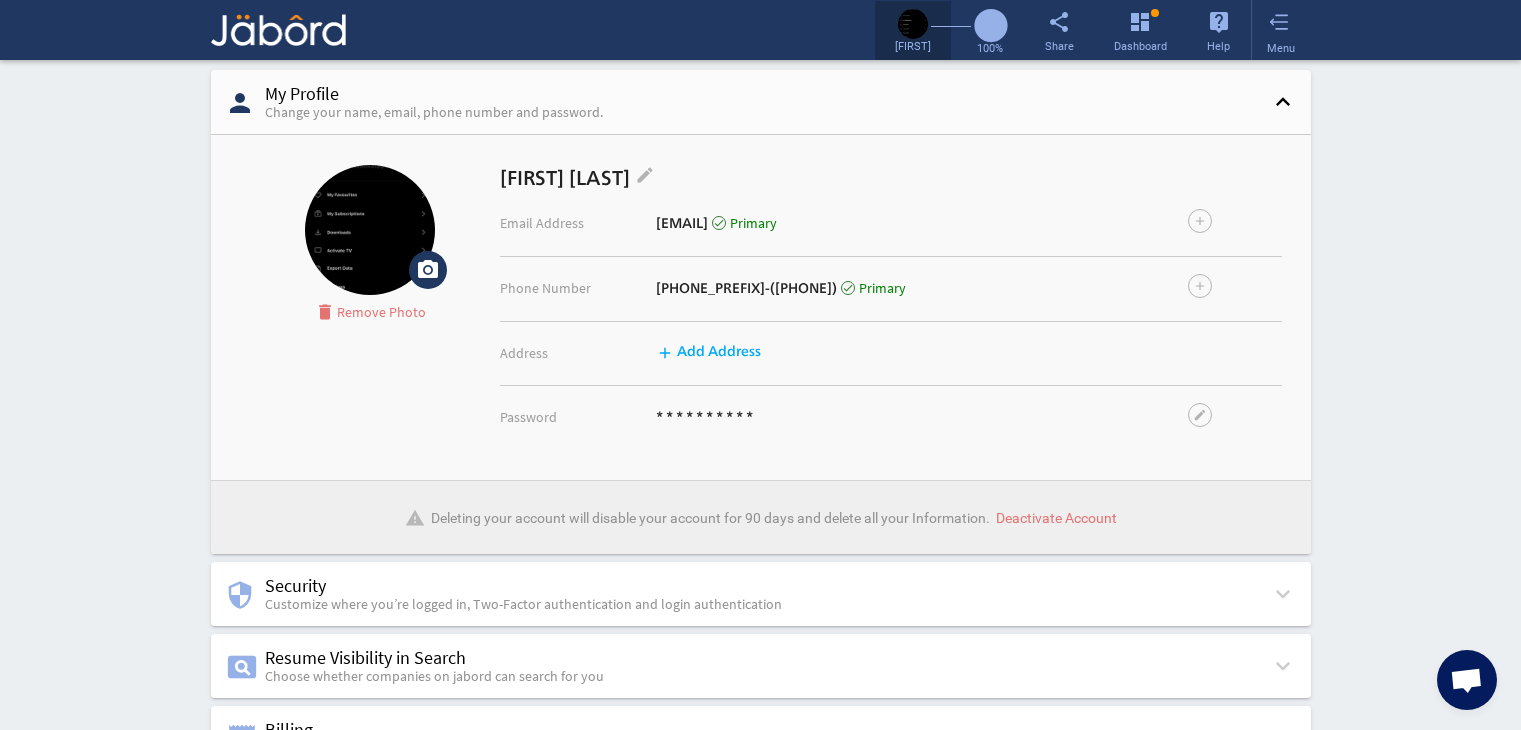 scroll, scrollTop: 0, scrollLeft: 0, axis: both 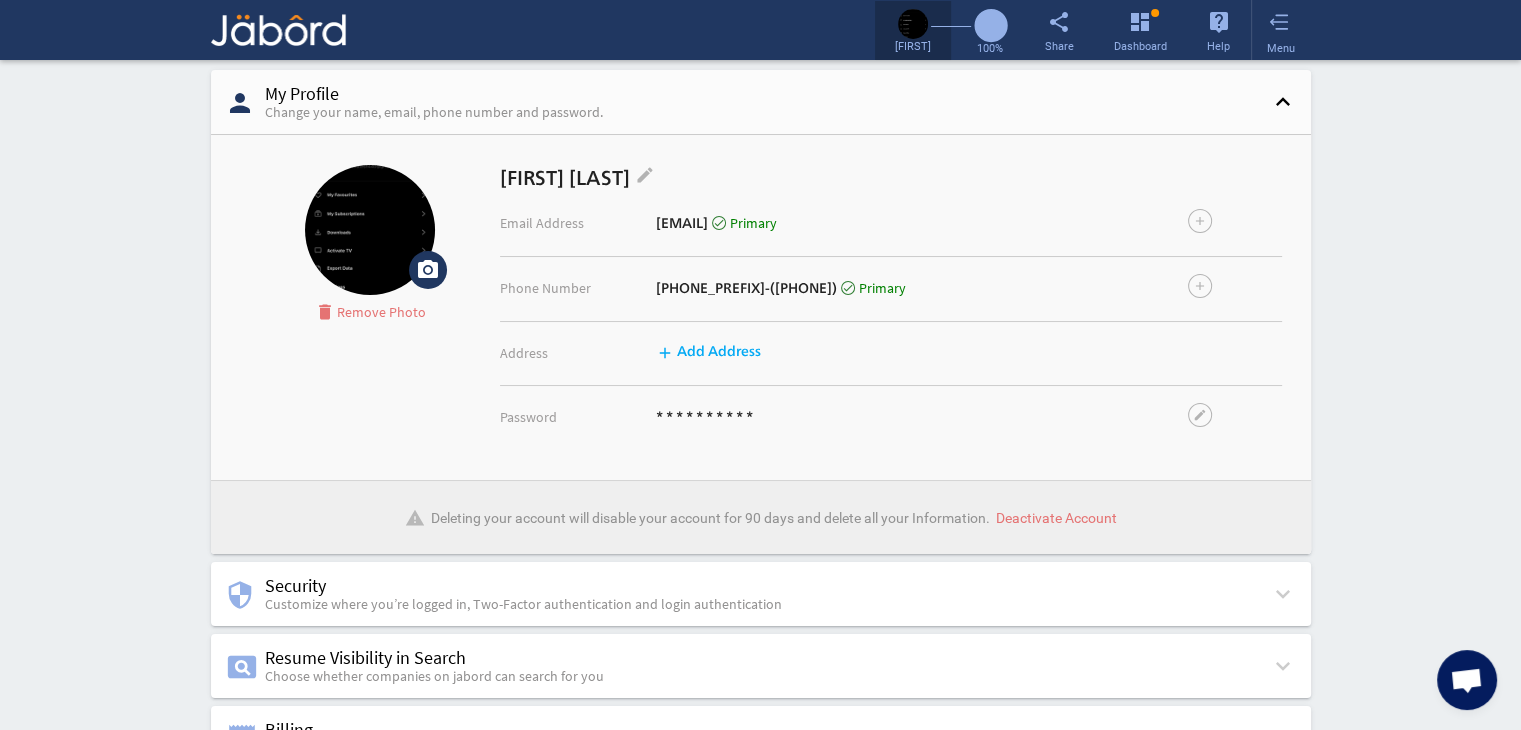 click at bounding box center (913, 24) 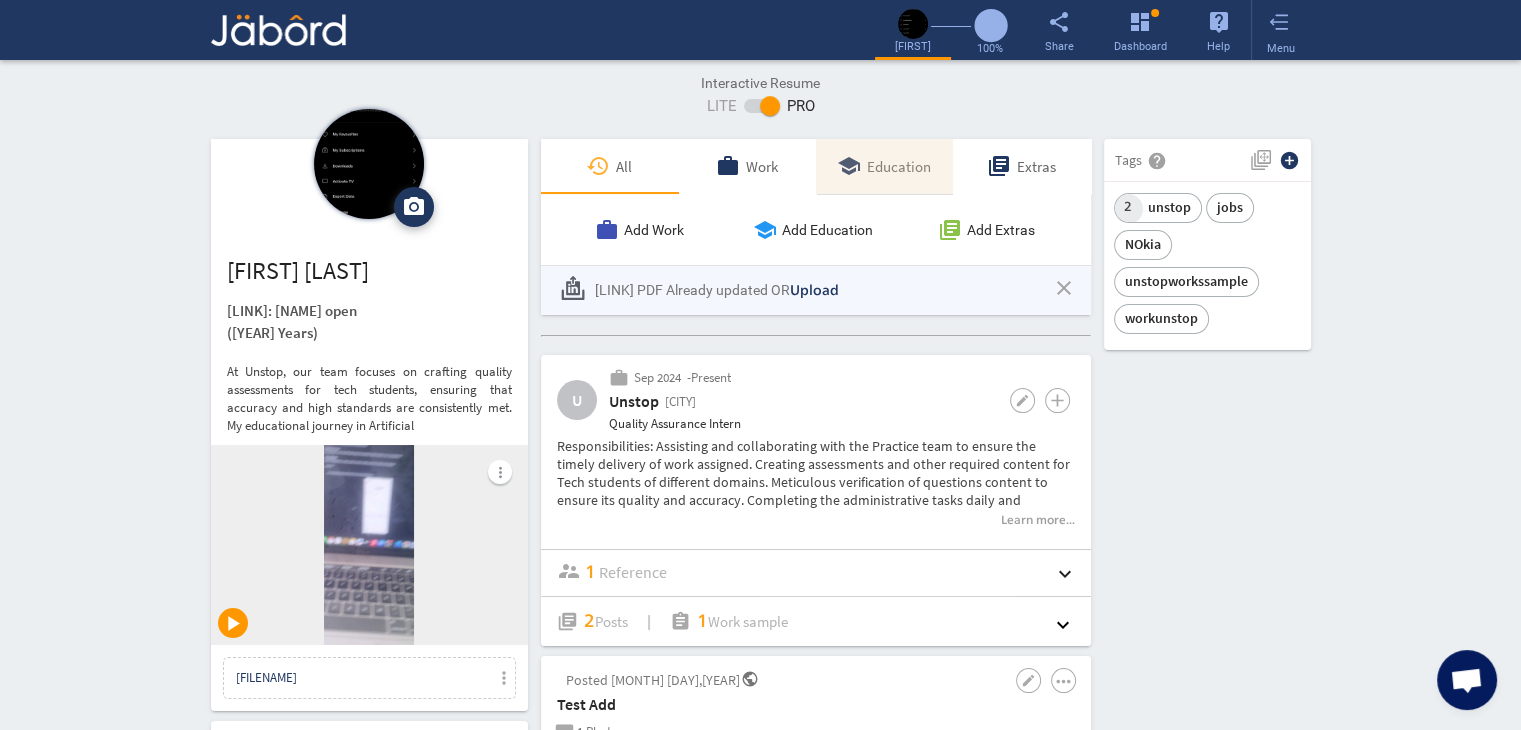 click on "school Education" at bounding box center [884, 166] 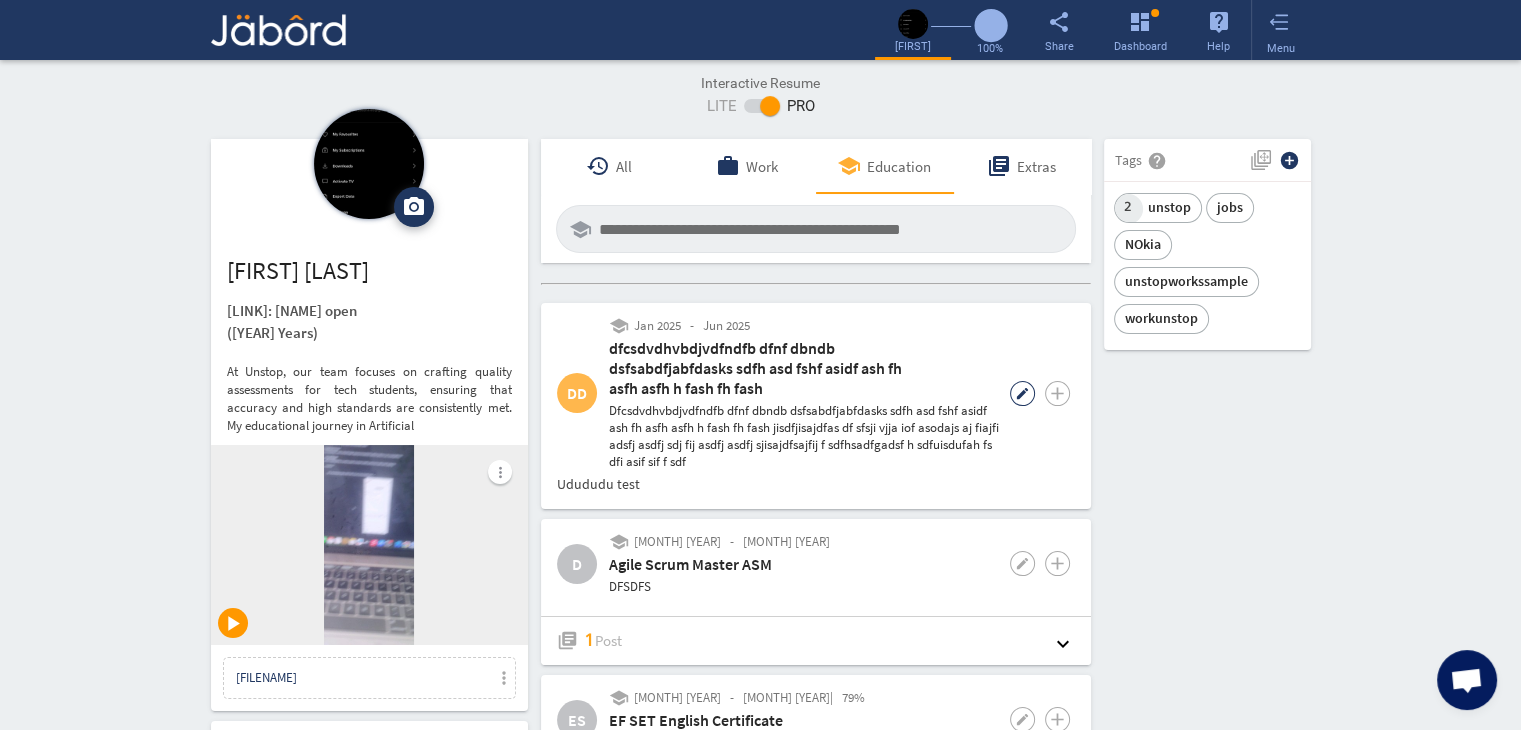 click on "edit" at bounding box center (1022, 393) 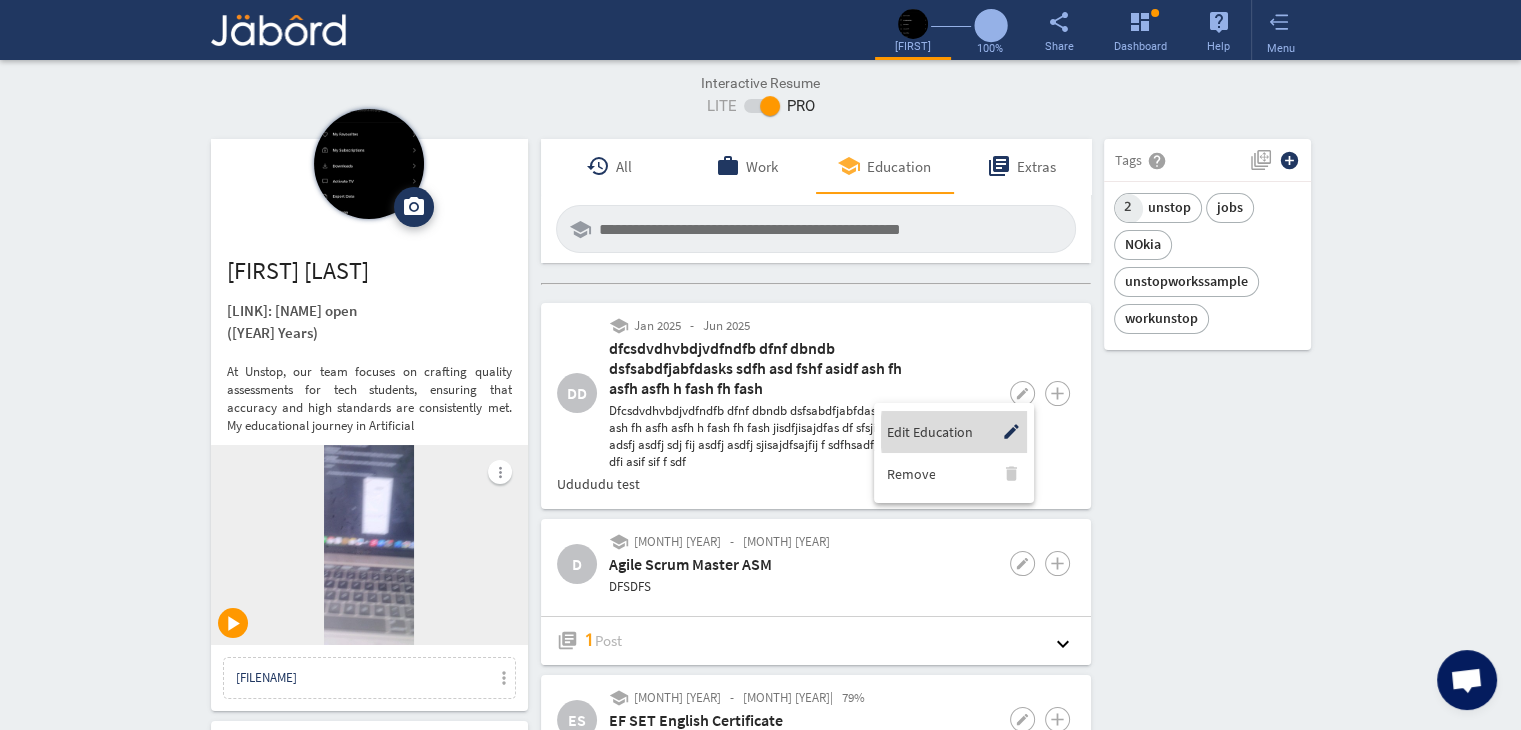 click on "Edit Education edit" at bounding box center [956, 432] 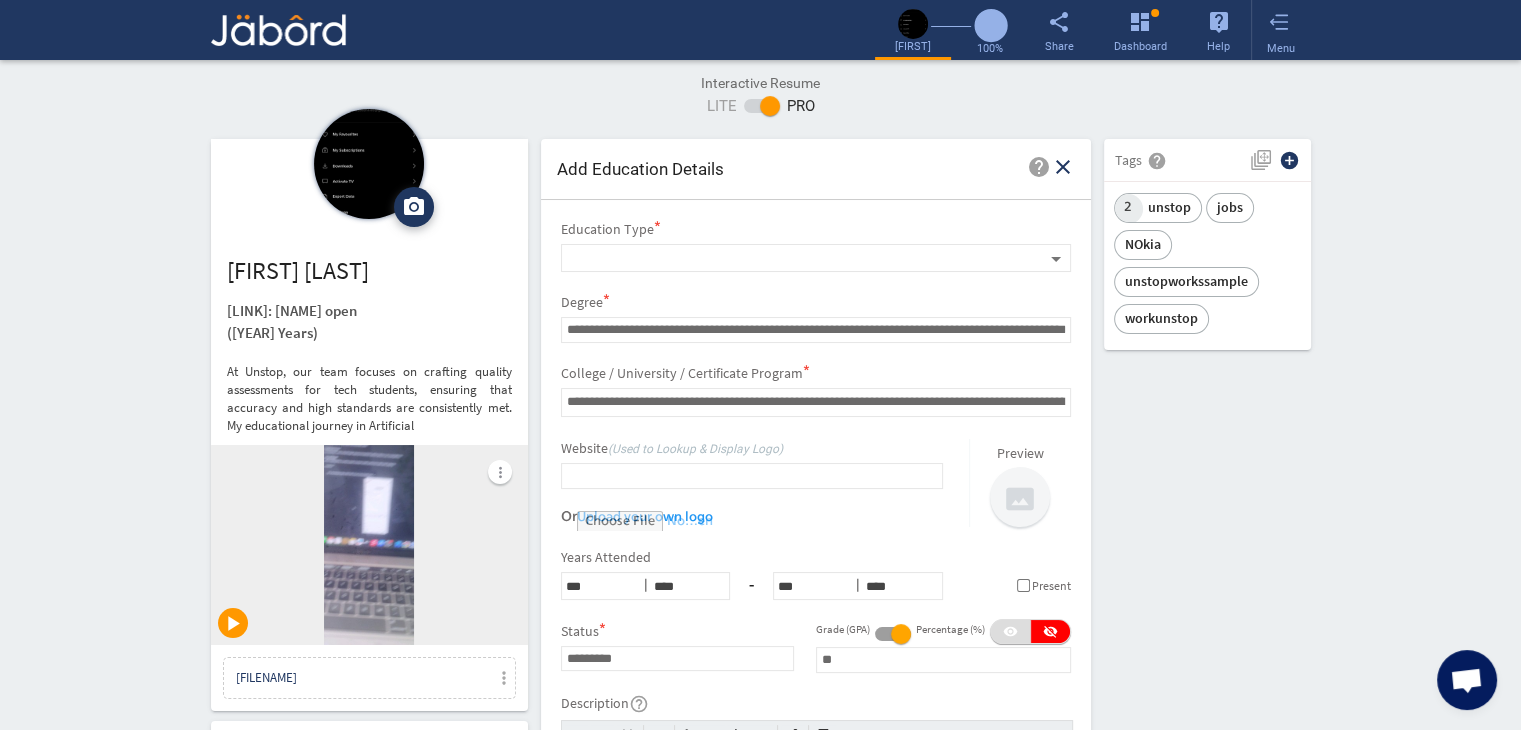 scroll, scrollTop: 0, scrollLeft: 0, axis: both 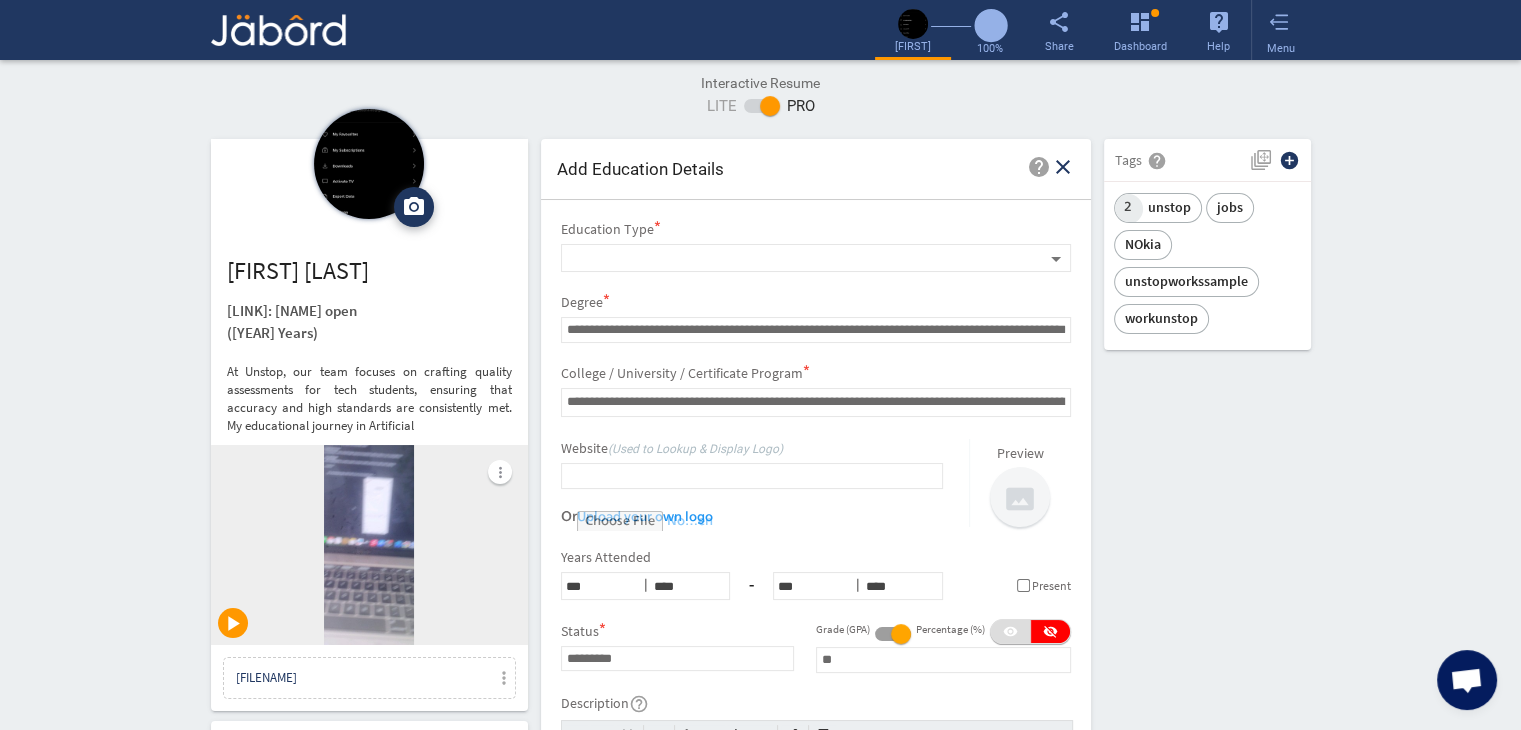 click on "Full-Time Availability - [NUMBER] Weeks ₹ [NUMBER]k - ₹ [NUMBER]k - Annually Part-Time Monday access_time [HOUR] PM - [HOUR] PM Tuesday access_time [HOUR] AM - [HOUR] PM Wednesday Thursday" at bounding box center [761, 1591] 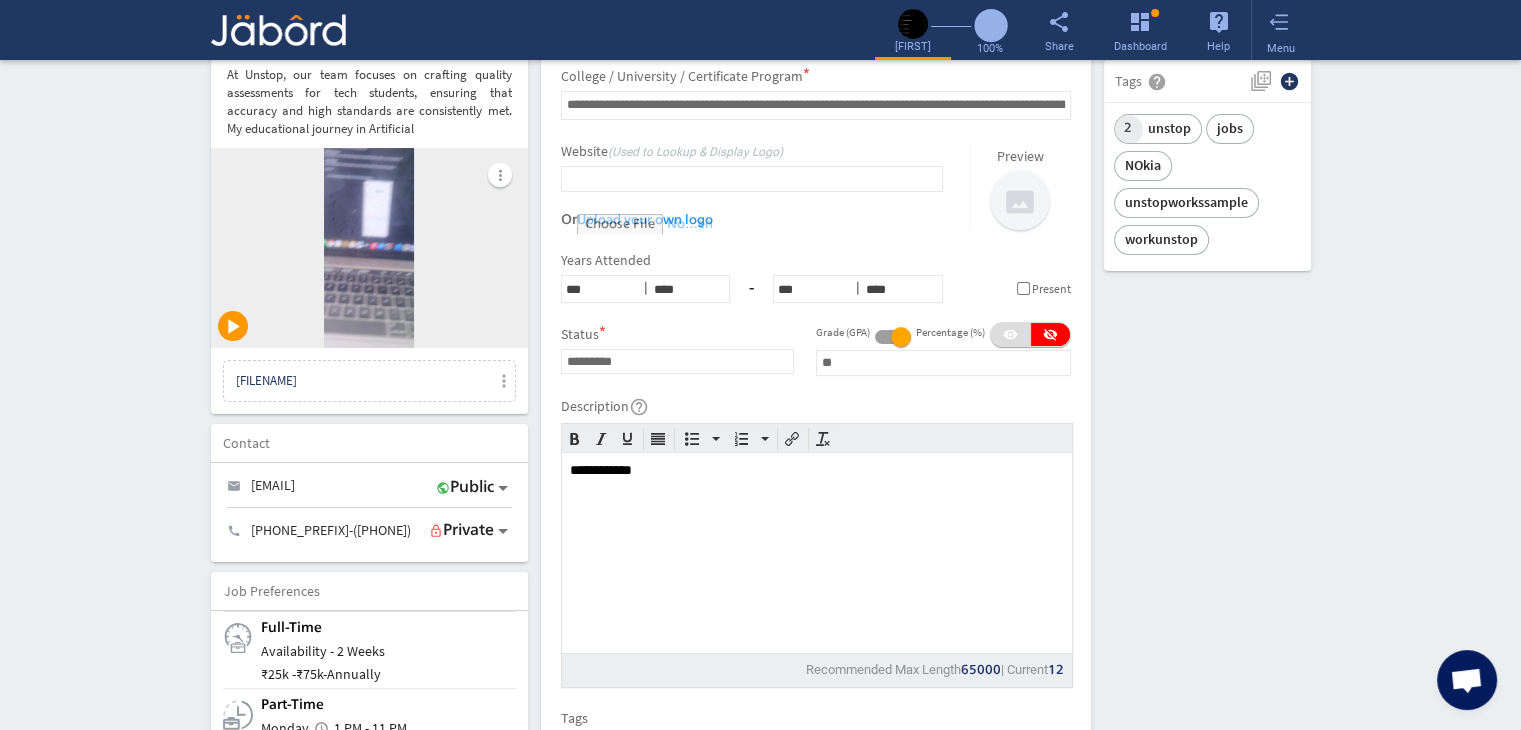 scroll, scrollTop: 280, scrollLeft: 0, axis: vertical 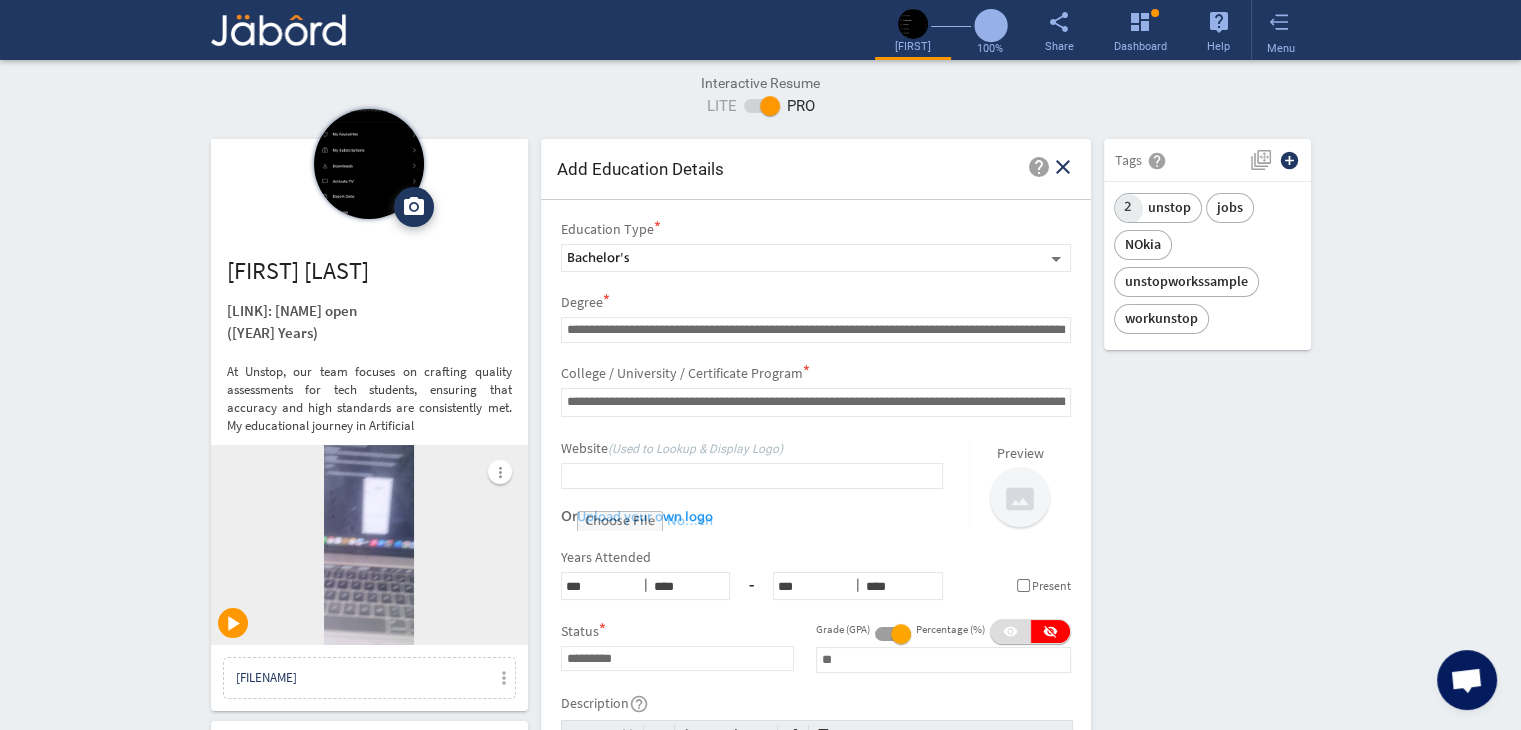click on "close" at bounding box center [1063, 167] 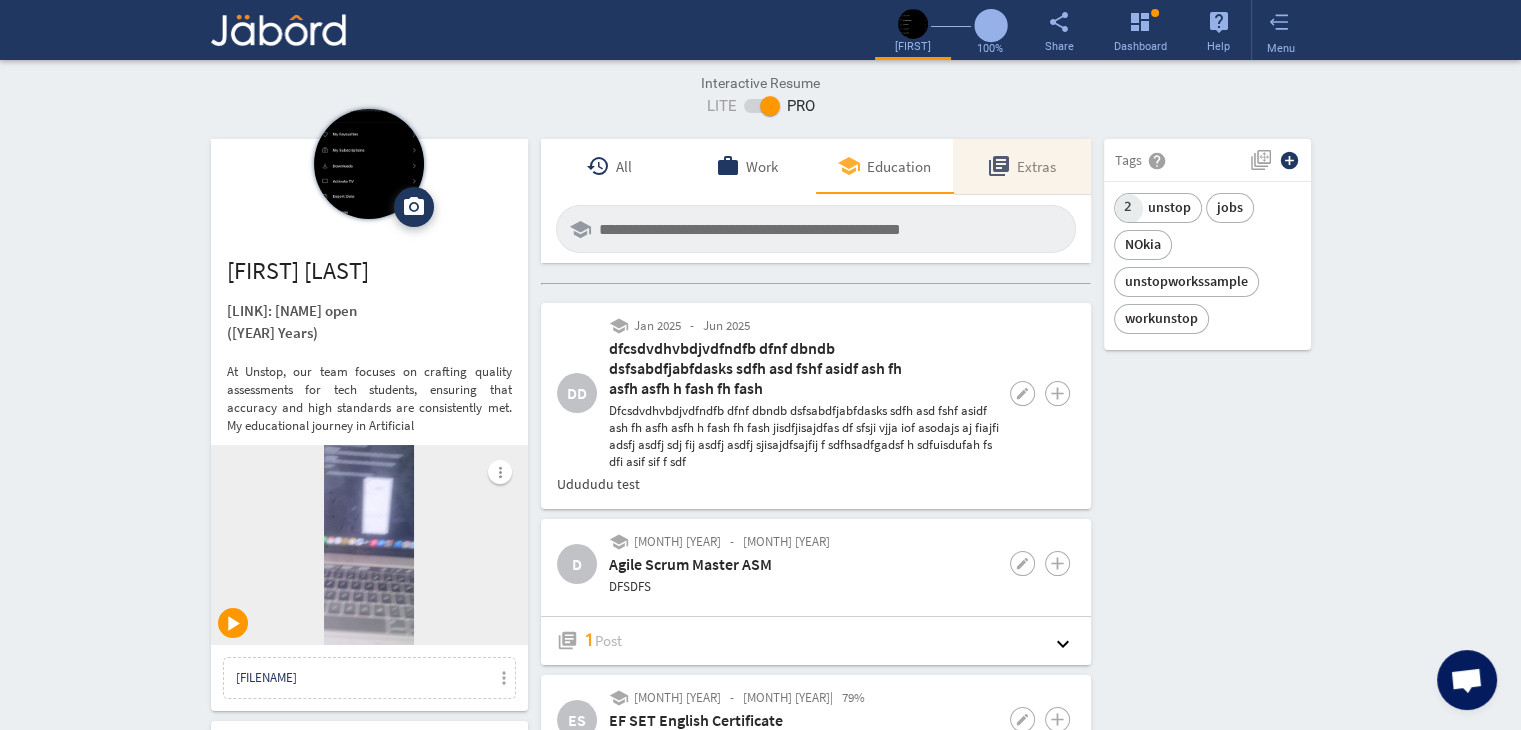 click on "library_books" at bounding box center (999, 166) 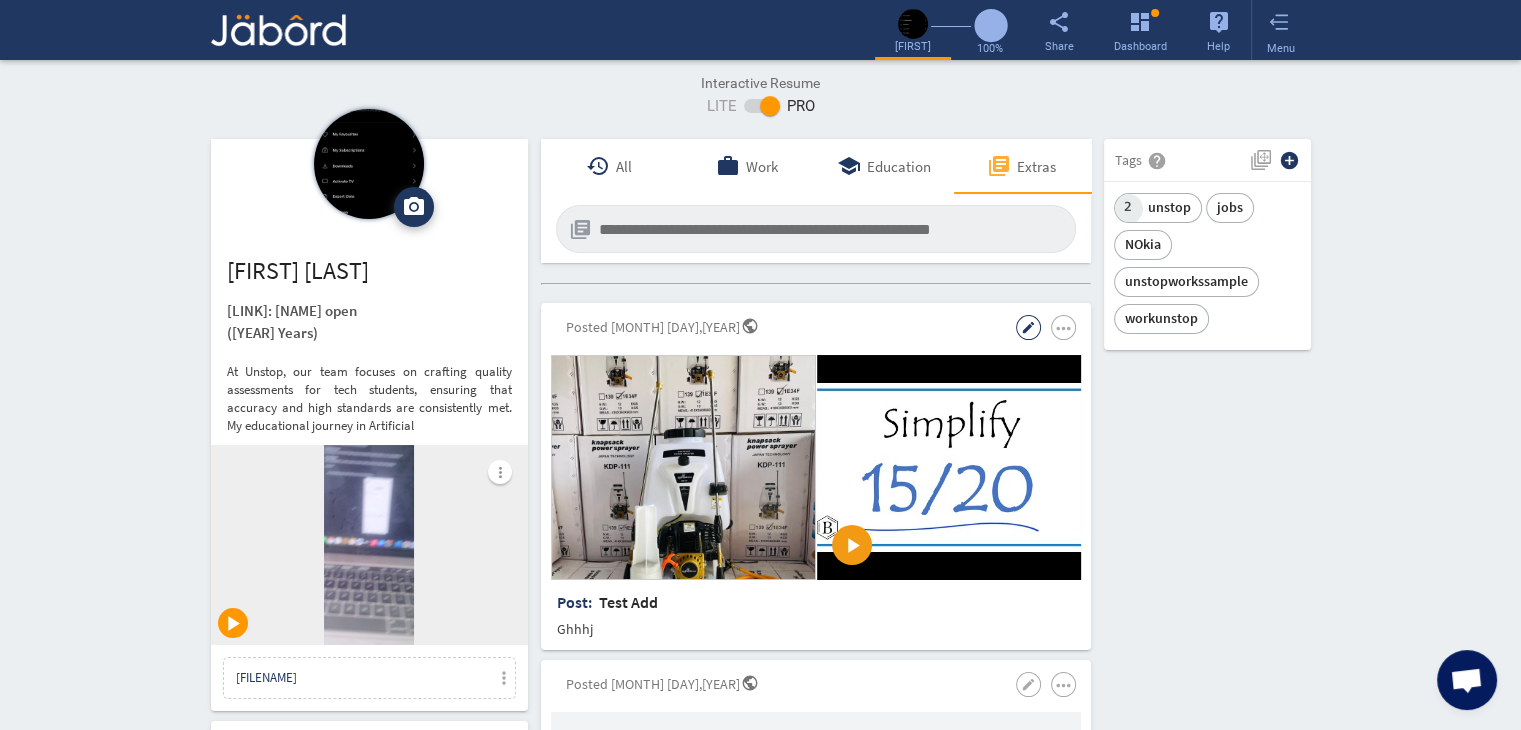 click on "edit" at bounding box center (1028, 327) 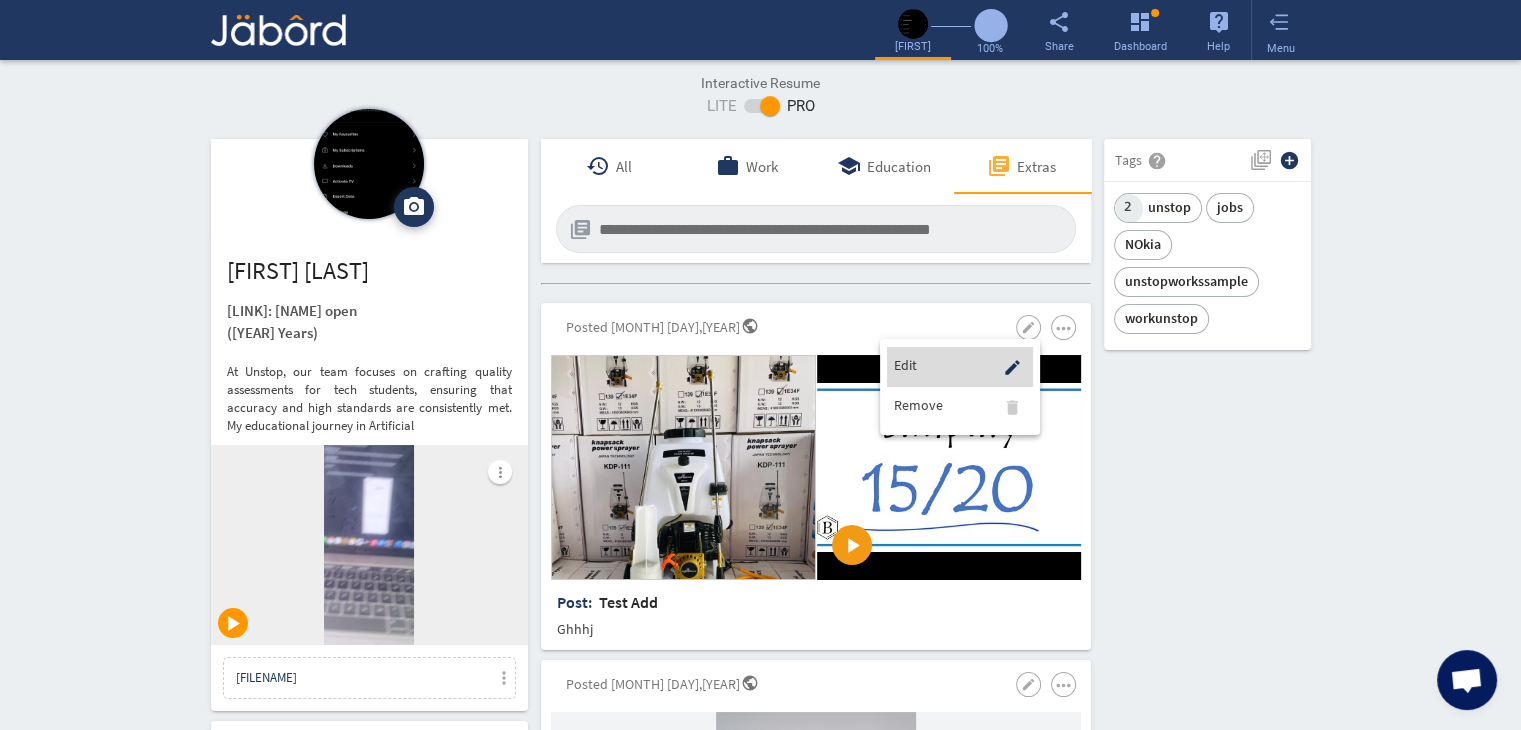 click on "Edit edit" at bounding box center [960, 365] 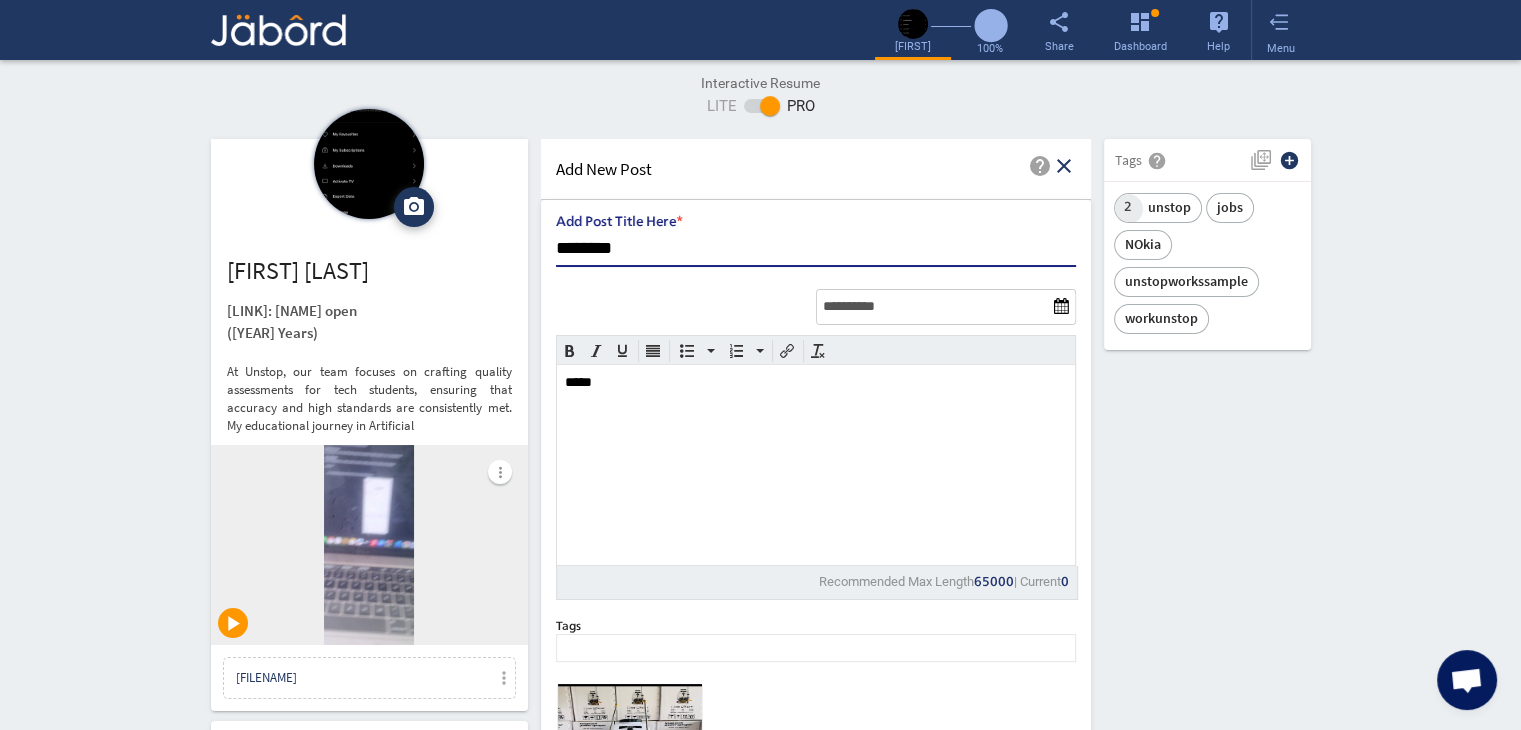 scroll, scrollTop: 0, scrollLeft: 0, axis: both 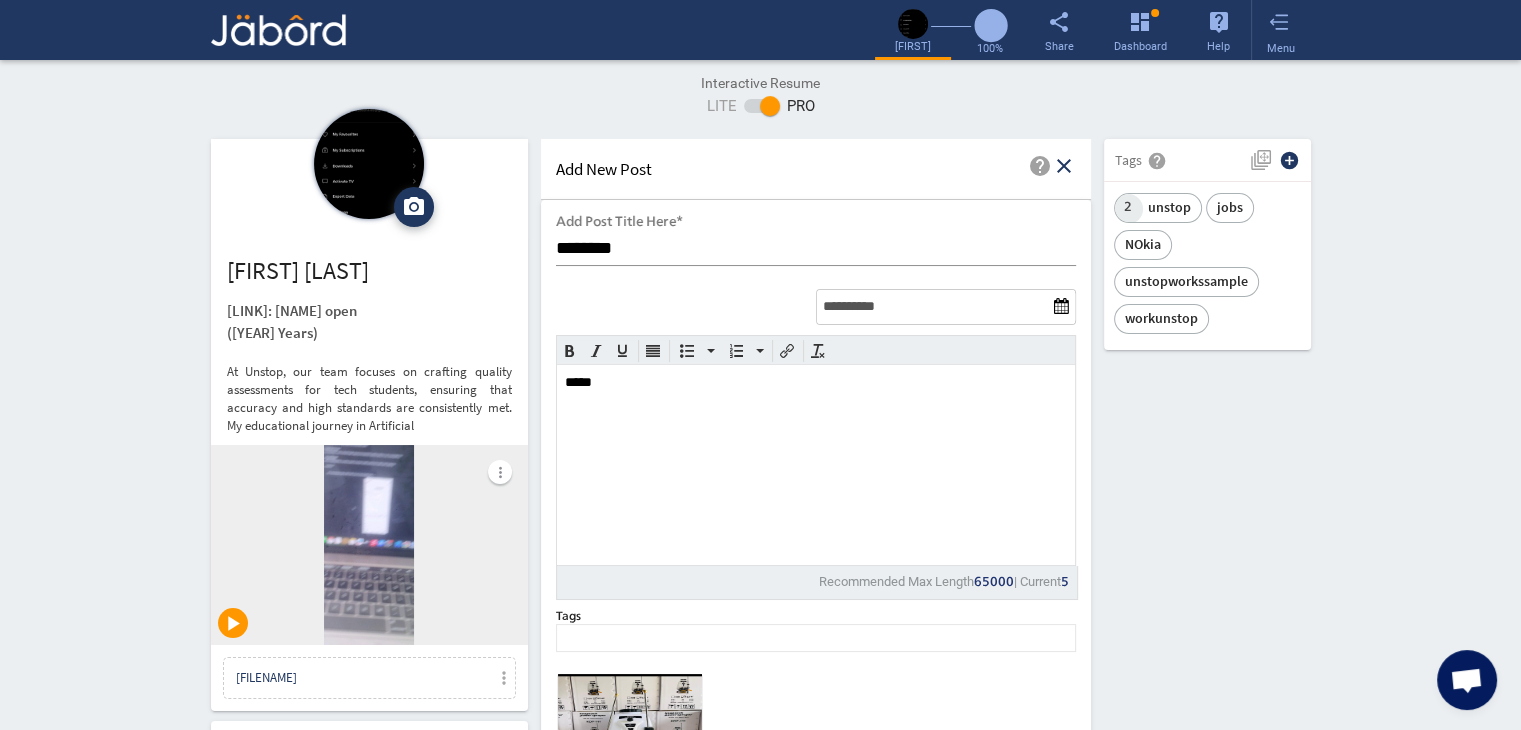 click on "close" at bounding box center [1064, 166] 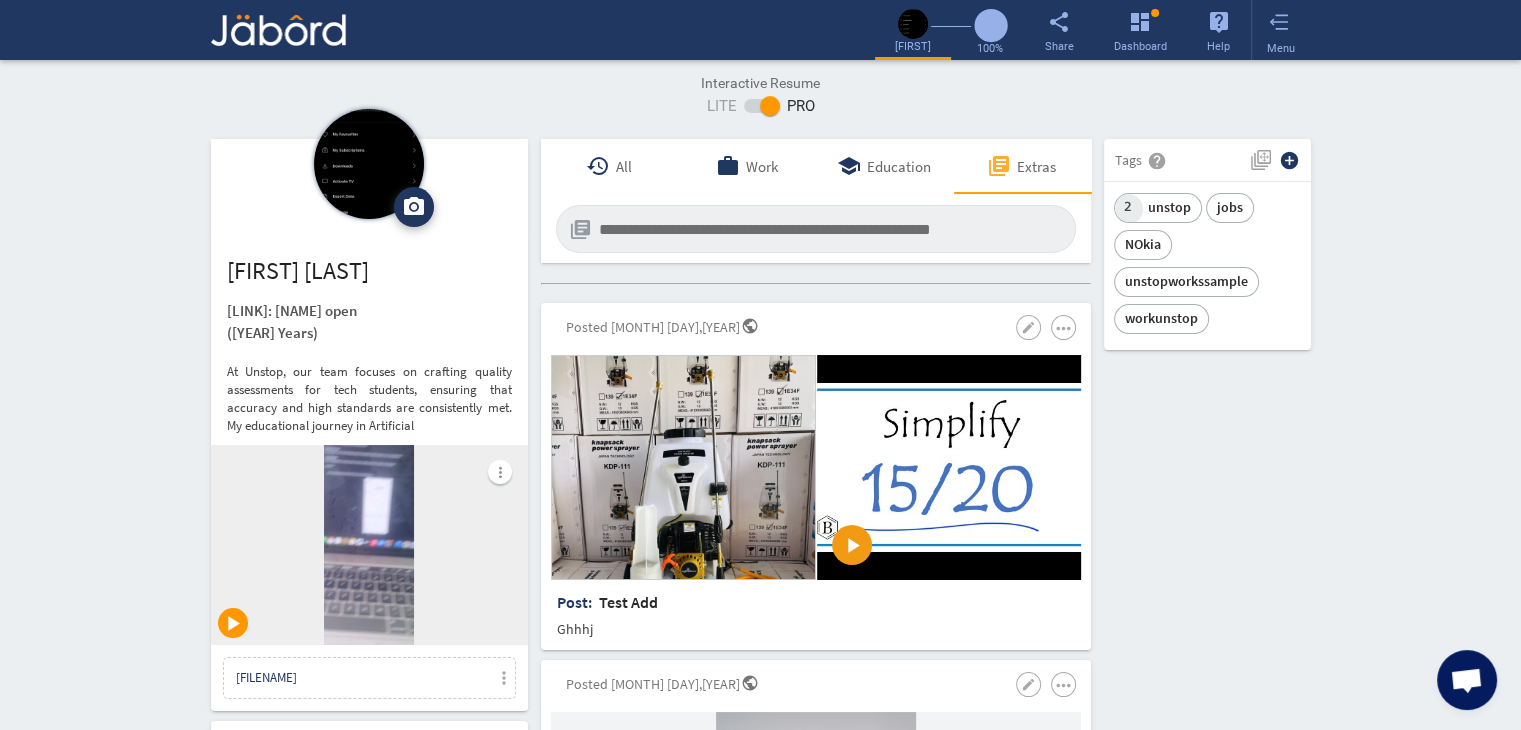 click on "Full-Time Availability - [NUMBER] Weeks ₹ [NUMBER]k - ₹ [NUMBER]k - Annually Part-Time Monday access_time [HOUR] PM - [HOUR] PM Tuesday access_time [HOUR] AM - [HOUR] PM Wednesday Thursday" at bounding box center (761, 1591) 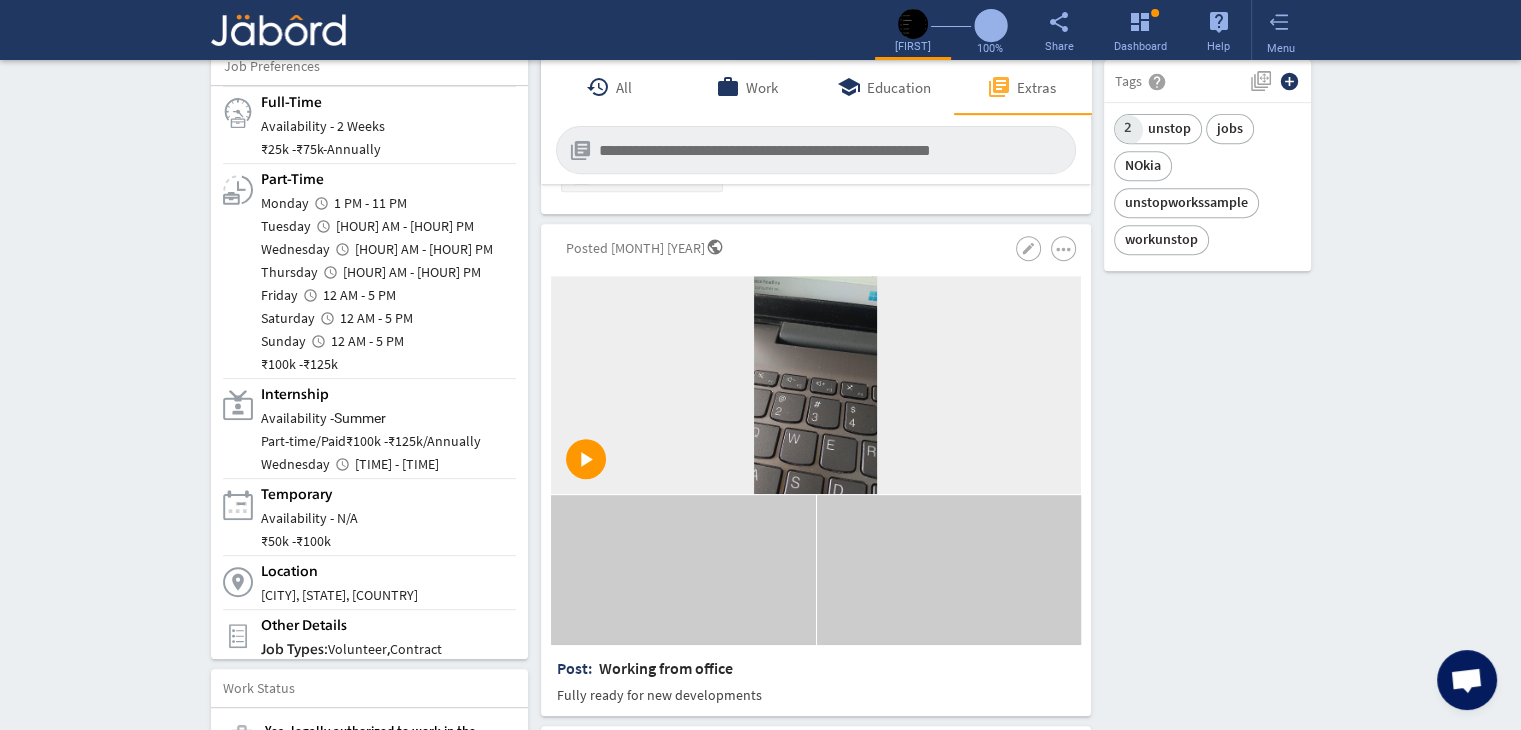 scroll, scrollTop: 760, scrollLeft: 0, axis: vertical 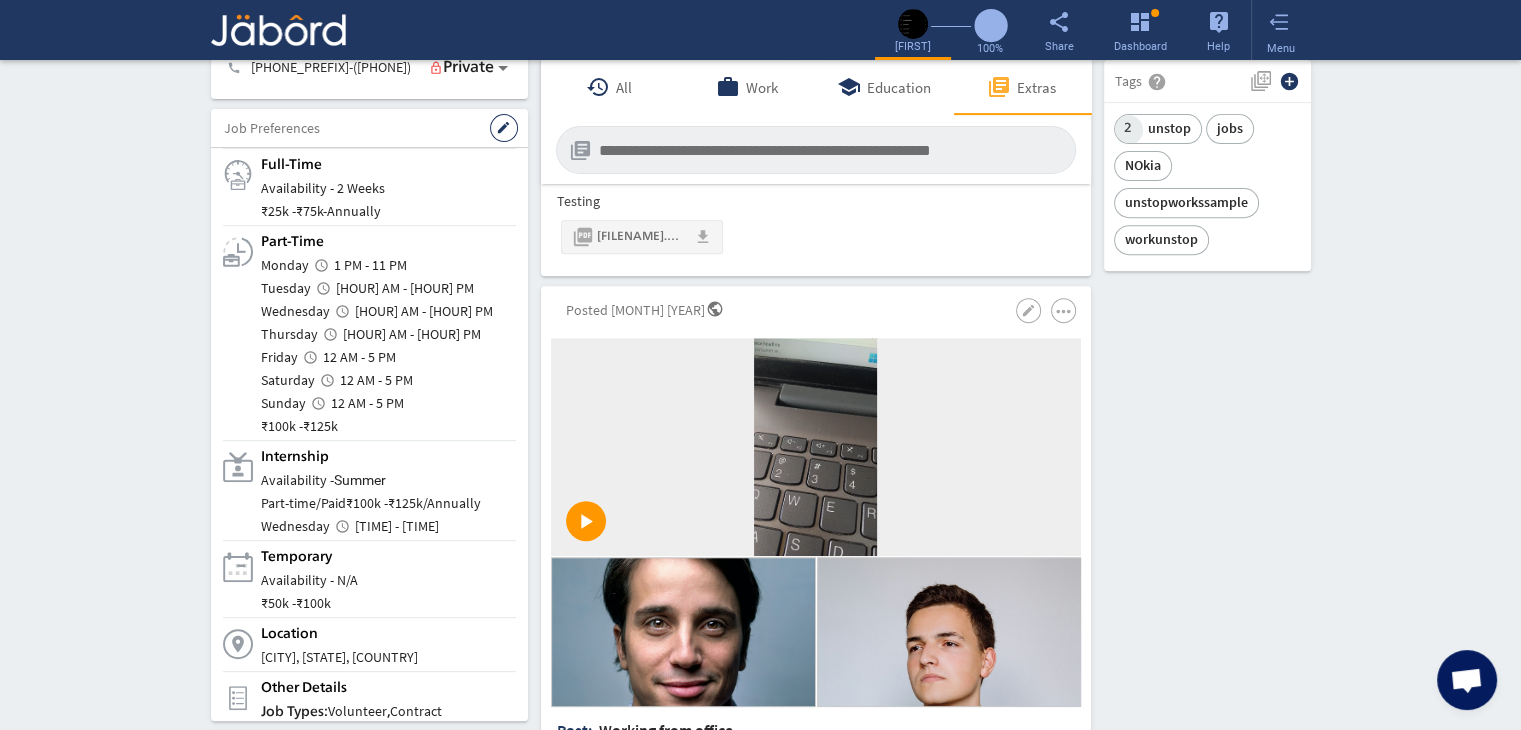 click on "edit" at bounding box center [504, 128] 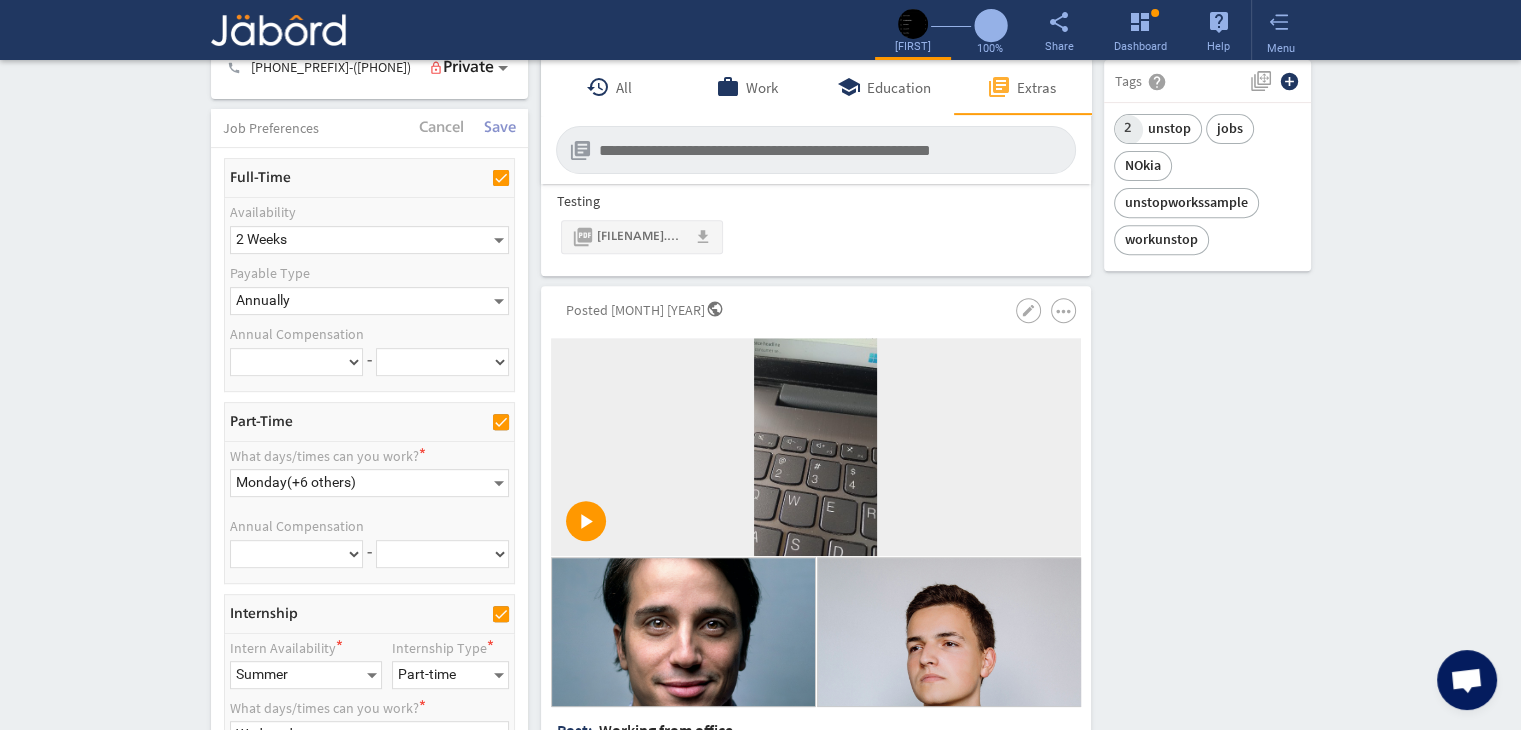 click on "Interactive Resume LITE   PRO Summary Experience camera_alt  Change Photo  Upload File delete Remove   edit  Ranveer Kumar   GitHub: I-RoshanKumar open   (2.1 Years)  At Unstop, our team focuses on crafting quality assessments for tech students, ensuring that accuracy and high standards are consistently met. My educational journey in Artificial  more_vert play_arrow Ranveer_K_Resume.pdf more_vert Contact edit email  ranveer.k@jeanmartin.com   public Public call  93 - (886) 963-2147   lock_outline Private Job Preferences Cancel Save Full-Time   Availability 2 Weeks Payable Type Annually  Annual Compensation  ***  -  *** Part-Time   What days/times can you work?  *  Monday   (+6 others)   Annual Compensation  ***  -  *** Internship    Intern Availability  *  Summer   Internship Type  * Part-time  What days/times can you work?  *  Wednesday   Intern Compensation  *  Intern Payable Type (if paid)  * Annually  Annual Compensation (if paid)  * ***  -  *** Contract   Temporary    Temporary Availability  * N/A" at bounding box center (760, 1271) 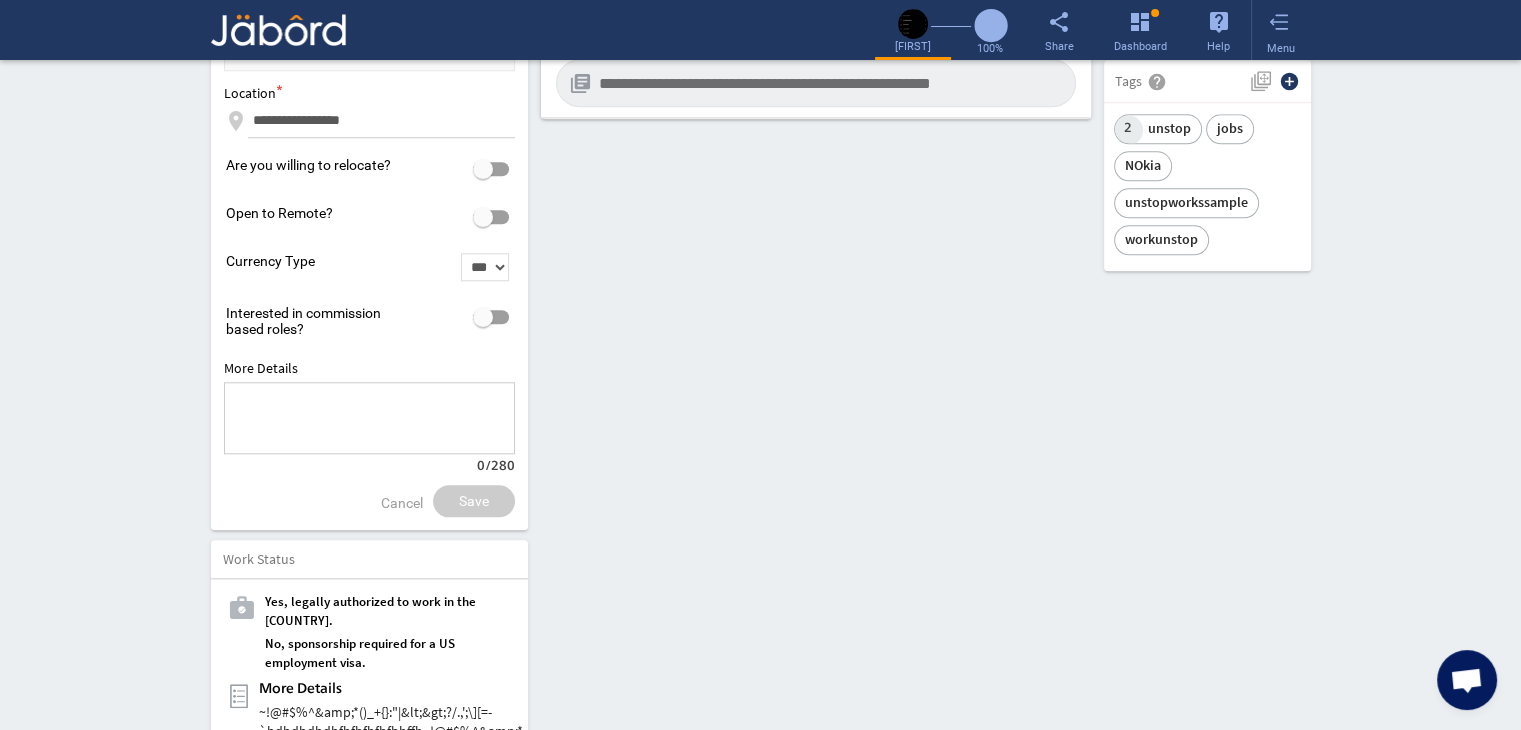 scroll, scrollTop: 1960, scrollLeft: 0, axis: vertical 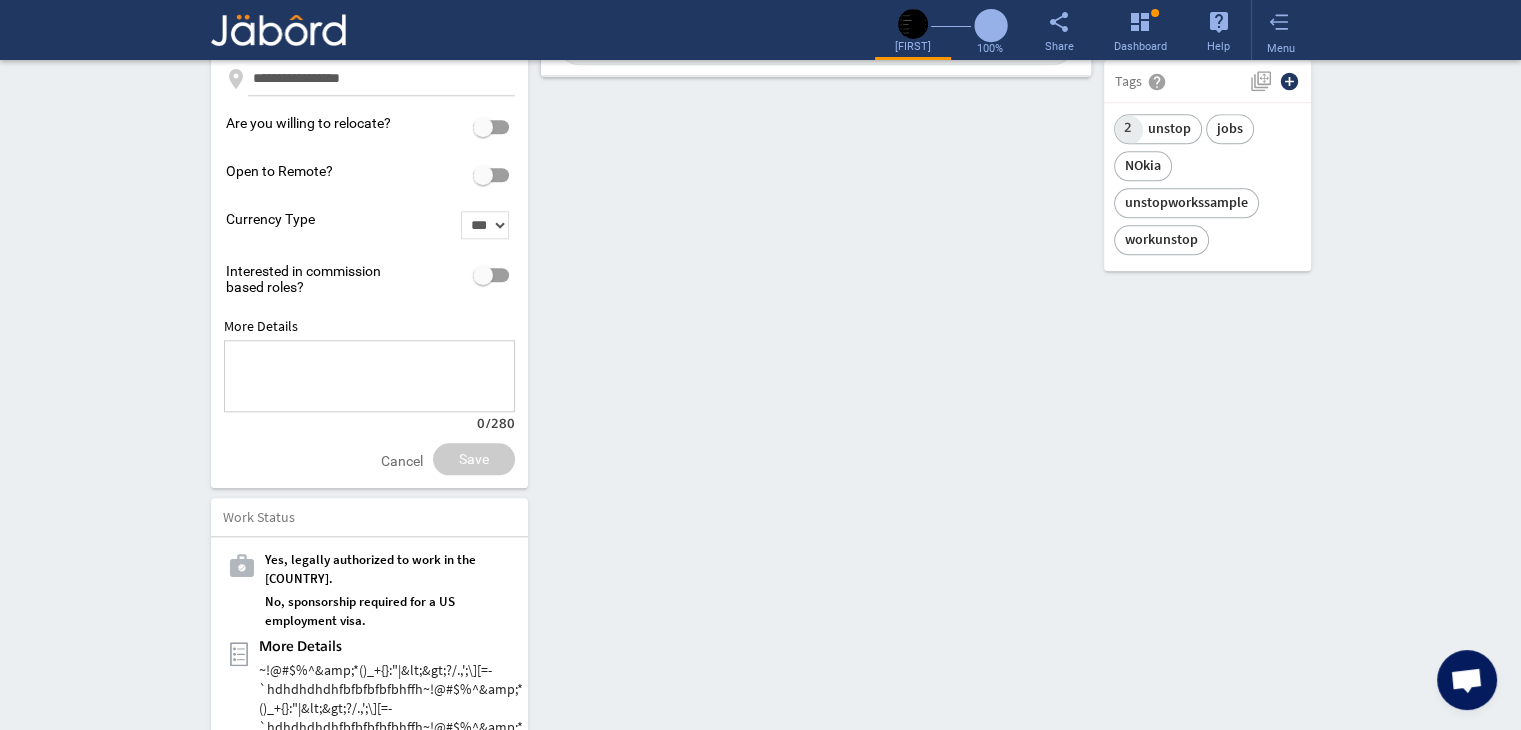 click on "Cancel" at bounding box center [402, 464] 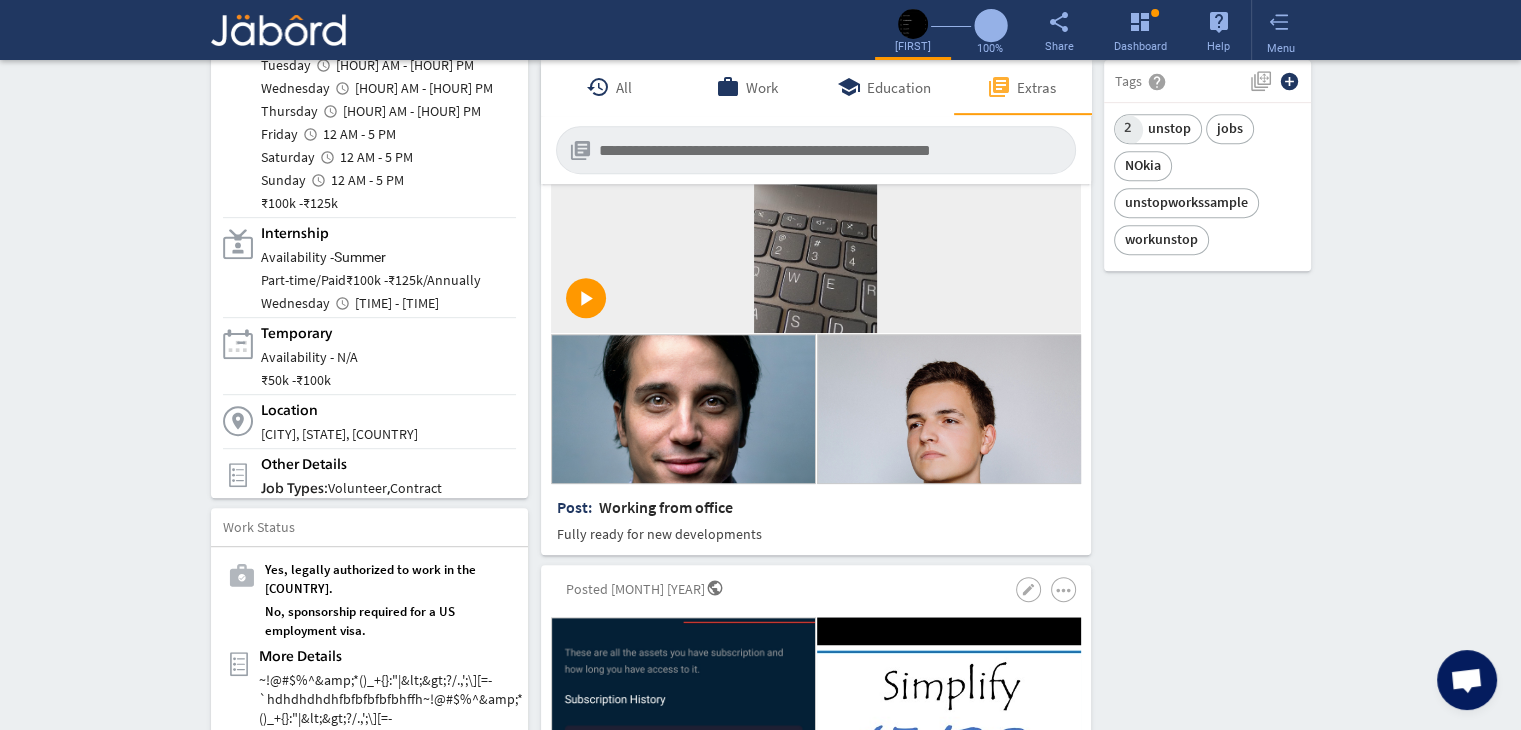 click on "Interactive Resume LITE PRO Summary Experience camera_alt Change Photo Upload File delete Remove edit [FULL_NAME] GitHub: [USERNAME] open (2.1 Years) At Unstop, our team focuses on crafting quality assessments for tech students, ensuring that accuracy and high standards are consistently met. My educational journey in [FIELD] more_vert play_arrow [RESUME_FILENAME] more_vert Contact edit email [EMAIL_ADDRESS] public Public call [PHONE_NUMBER] lock_outline Private Job Preferences edit .cls-1{fill:#989fa7;} Full-Time Availability - 2 Weeks ₹ 25k - ₹ 75k - Annually .cls-1{fill:#989fa7;}.cls-2{fill:#a5abb2;fill-rule:evenodd;} Part-Time Monday access_time 1 PM - 11 PM ₹" at bounding box center (760, 573) 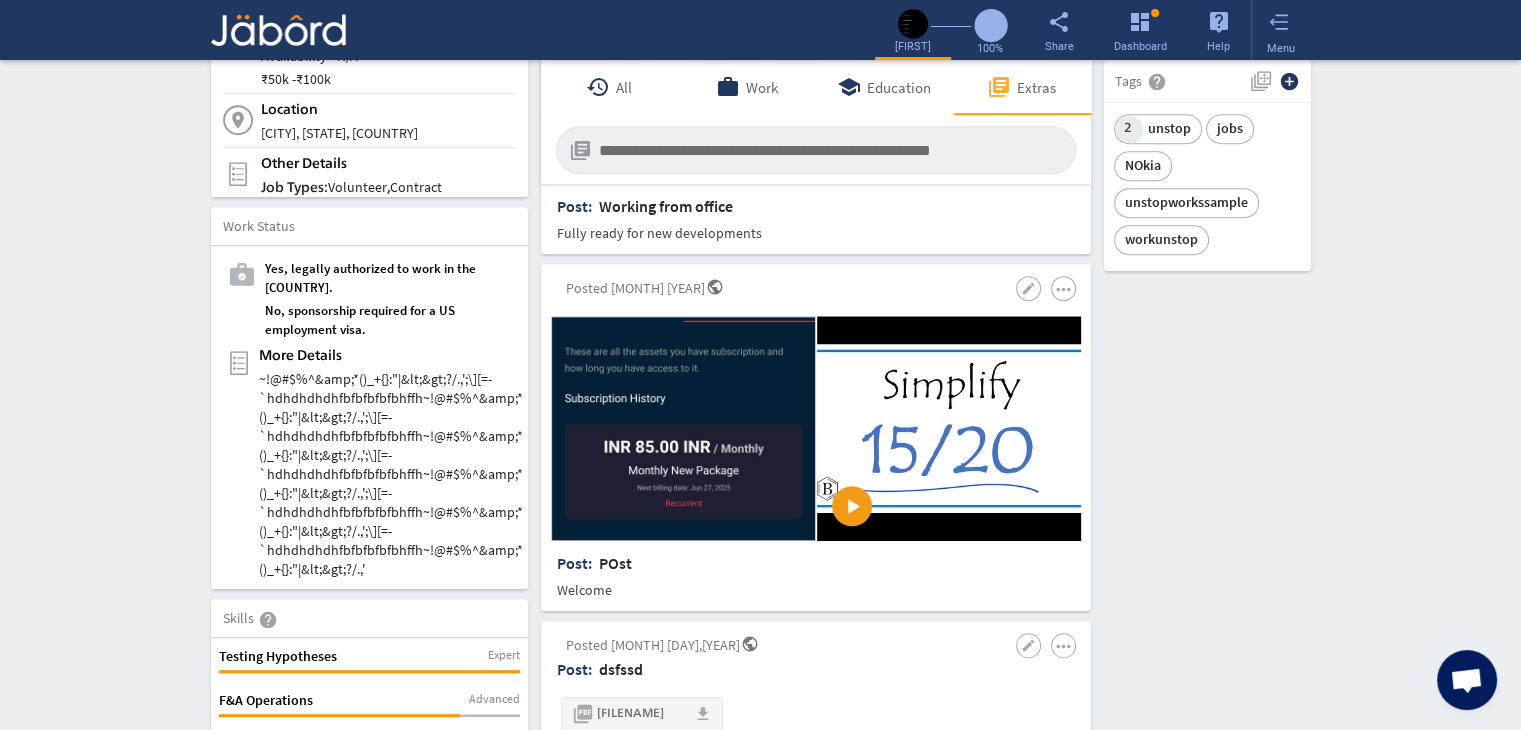 scroll, scrollTop: 1383, scrollLeft: 0, axis: vertical 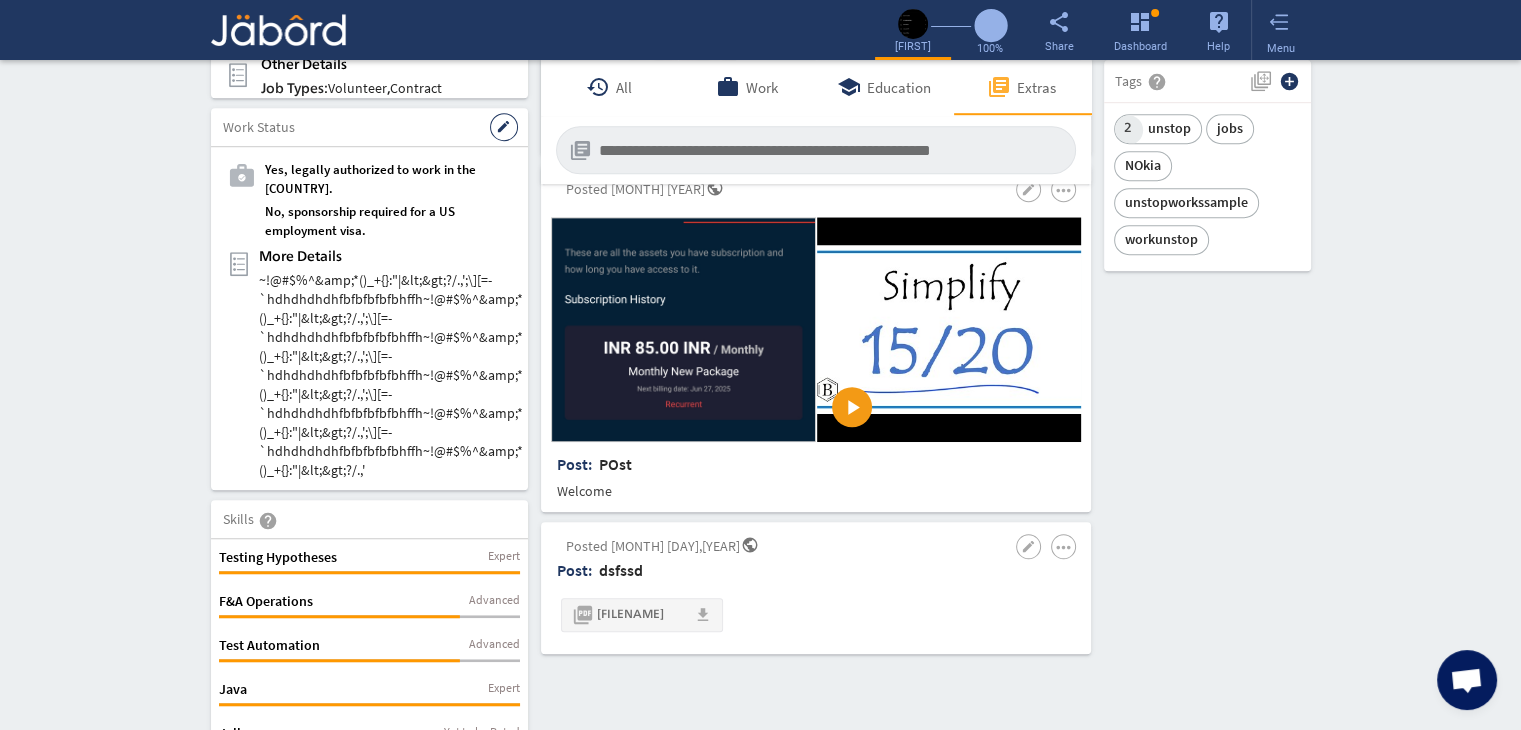 click on "edit" at bounding box center (504, 127) 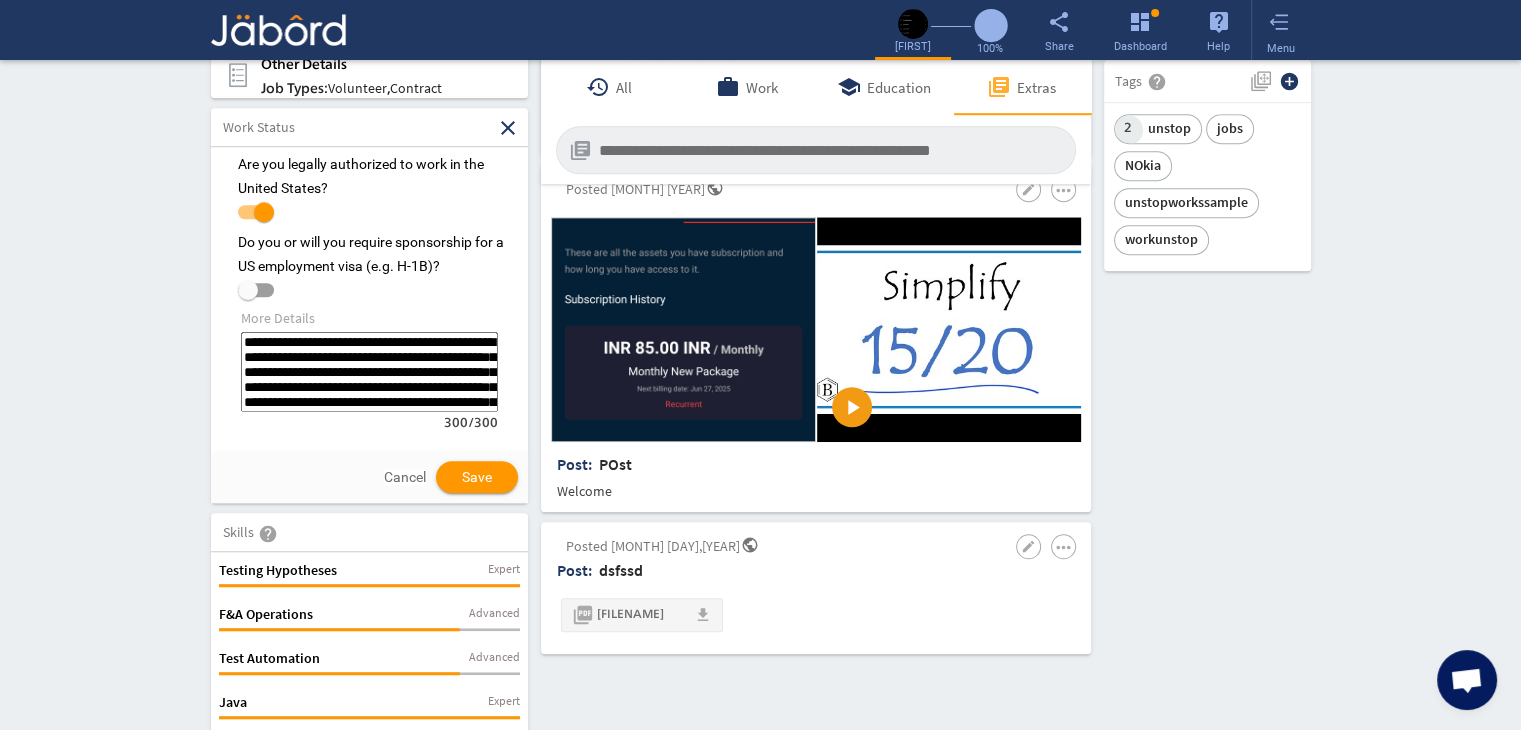 click on "Cancel" at bounding box center (405, 477) 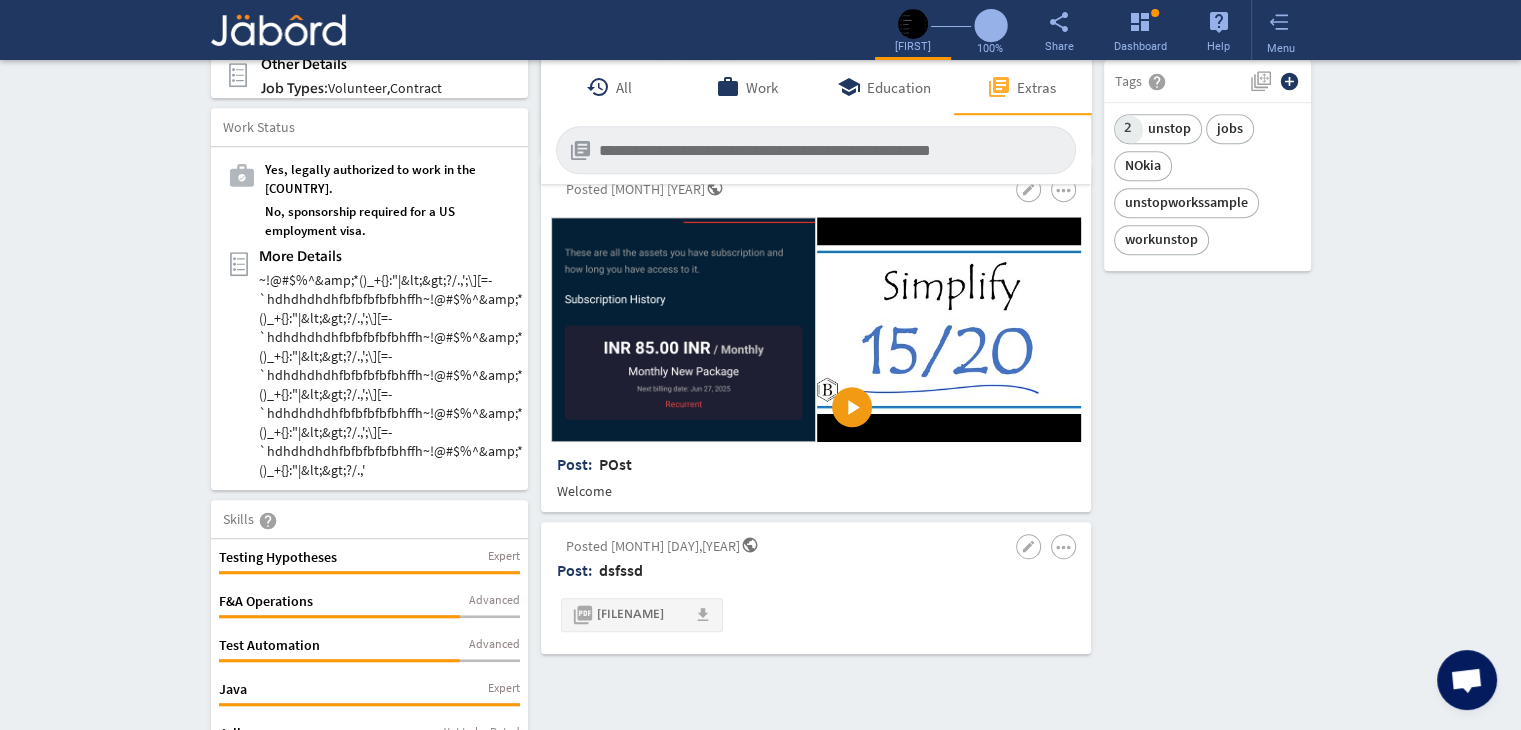 click on "Interactive Resume LITE PRO Summary Experience camera_alt Change Photo Upload File delete Remove edit [FULL_NAME] GitHub: [USERNAME] open (2.1 Years) At Unstop, our team focuses on crafting quality assessments for tech students, ensuring that accuracy and high standards are consistently met. My educational journey in [FIELD] more_vert play_arrow [RESUME_FILENAME] more_vert Contact edit email [EMAIL_ADDRESS] public Public call [PHONE_NUMBER] lock_outline Private Job Preferences edit .cls-1{fill:#989fa7;} Full-Time Availability - 2 Weeks ₹ 25k - ₹ 75k - Annually .cls-1{fill:#989fa7;}.cls-2{fill:#a5abb2;fill-rule:evenodd;} Part-Time Monday access_time 1 PM - 11 PM ₹" at bounding box center (760, 173) 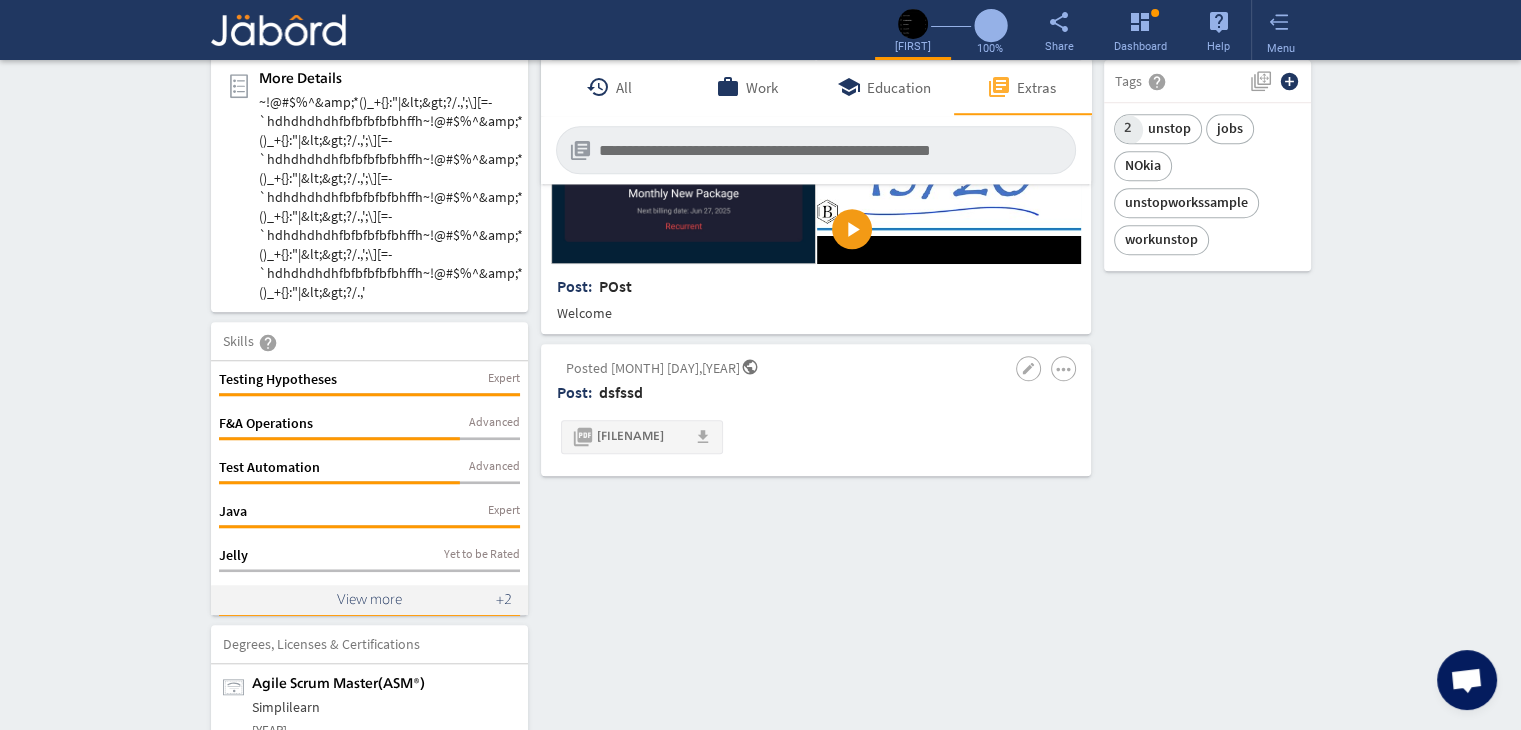 scroll, scrollTop: 1543, scrollLeft: 0, axis: vertical 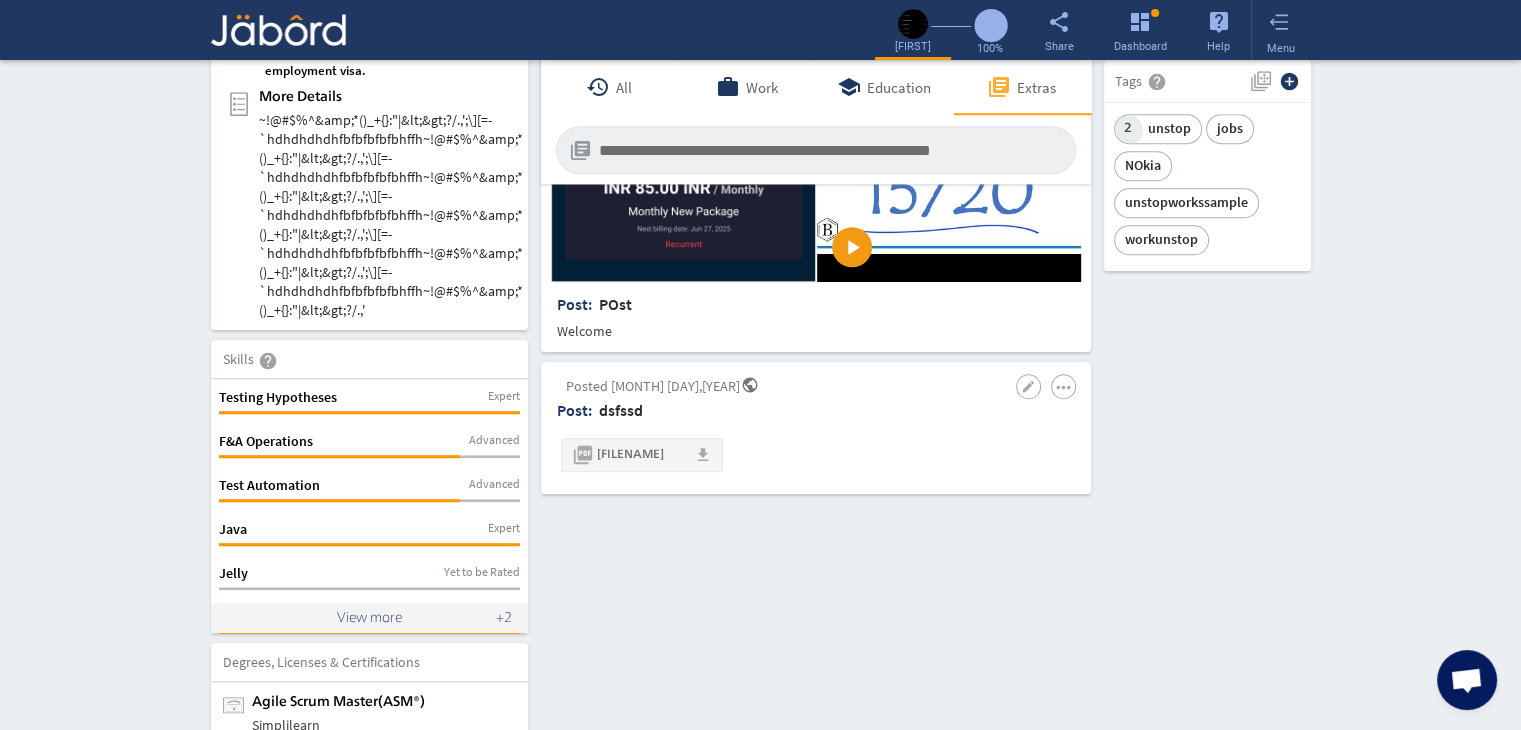 click on "Interactive Resume LITE PRO Summary Experience camera_alt Change Photo Upload File delete Remove edit [FULL_NAME] GitHub: [USERNAME] open (2.1 Years) At Unstop, our team focuses on crafting quality assessments for tech students, ensuring that accuracy and high standards are consistently met. My educational journey in [FIELD] more_vert play_arrow [RESUME_FILENAME] more_vert Contact edit email [EMAIL_ADDRESS] public Public call [PHONE_NUMBER] lock_outline Private Job Preferences edit .cls-1{fill:#989fa7;} Full-Time Availability - 2 Weeks ₹ 25k - ₹ 75k - Annually .cls-1{fill:#989fa7;}.cls-2{fill:#a5abb2;fill-rule:evenodd;} Part-Time Monday access_time 1 PM - 11 PM ₹" at bounding box center [760, 13] 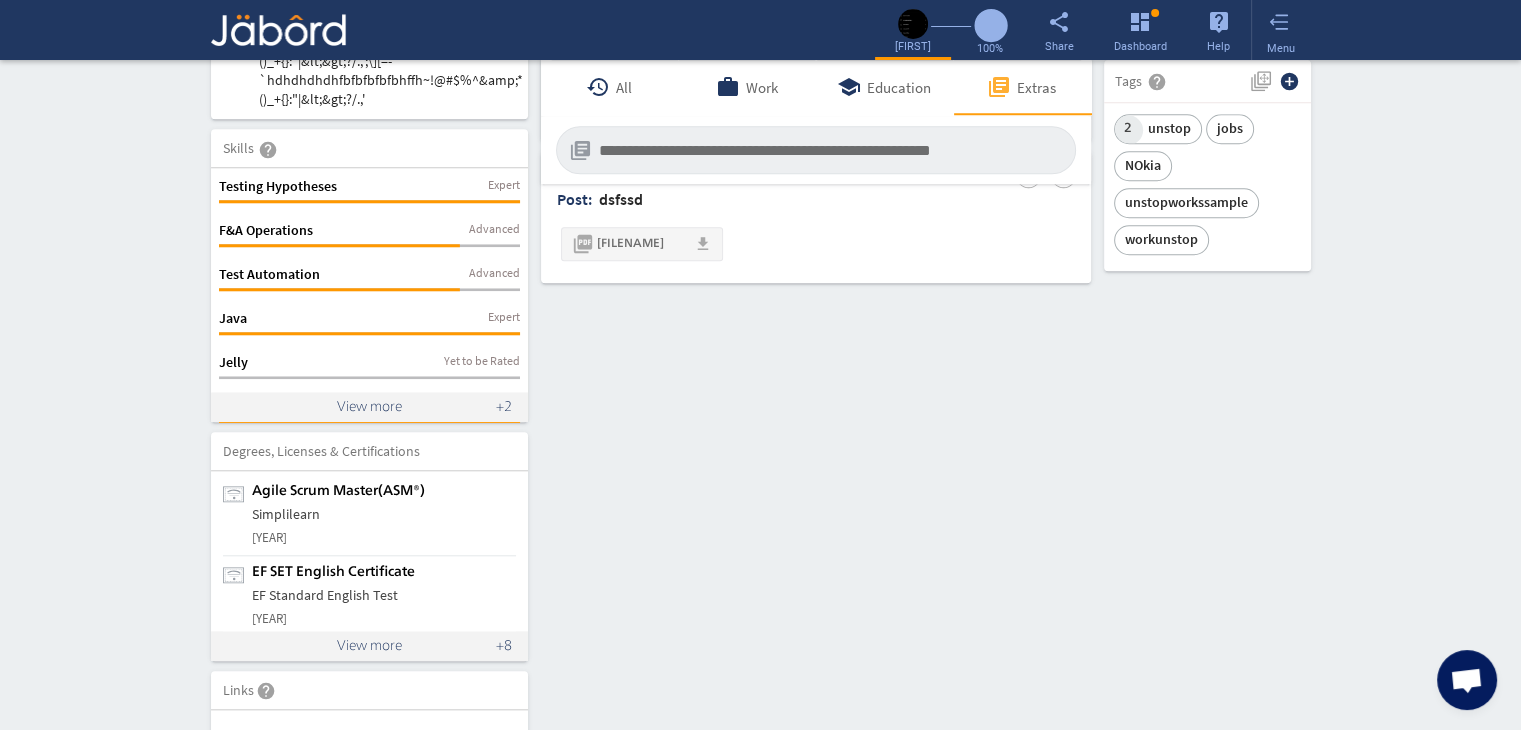 scroll, scrollTop: 1823, scrollLeft: 0, axis: vertical 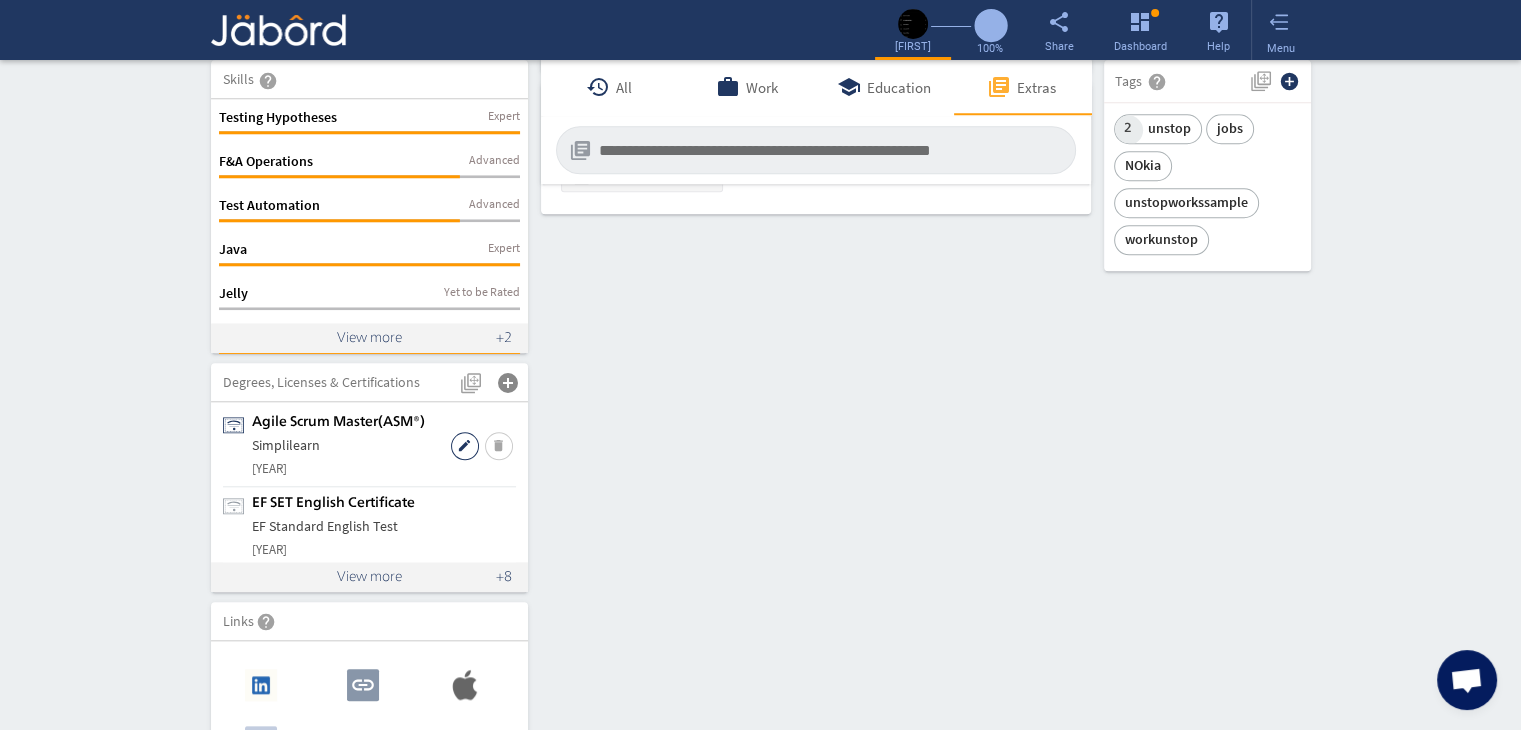 click on "edit" at bounding box center (465, 446) 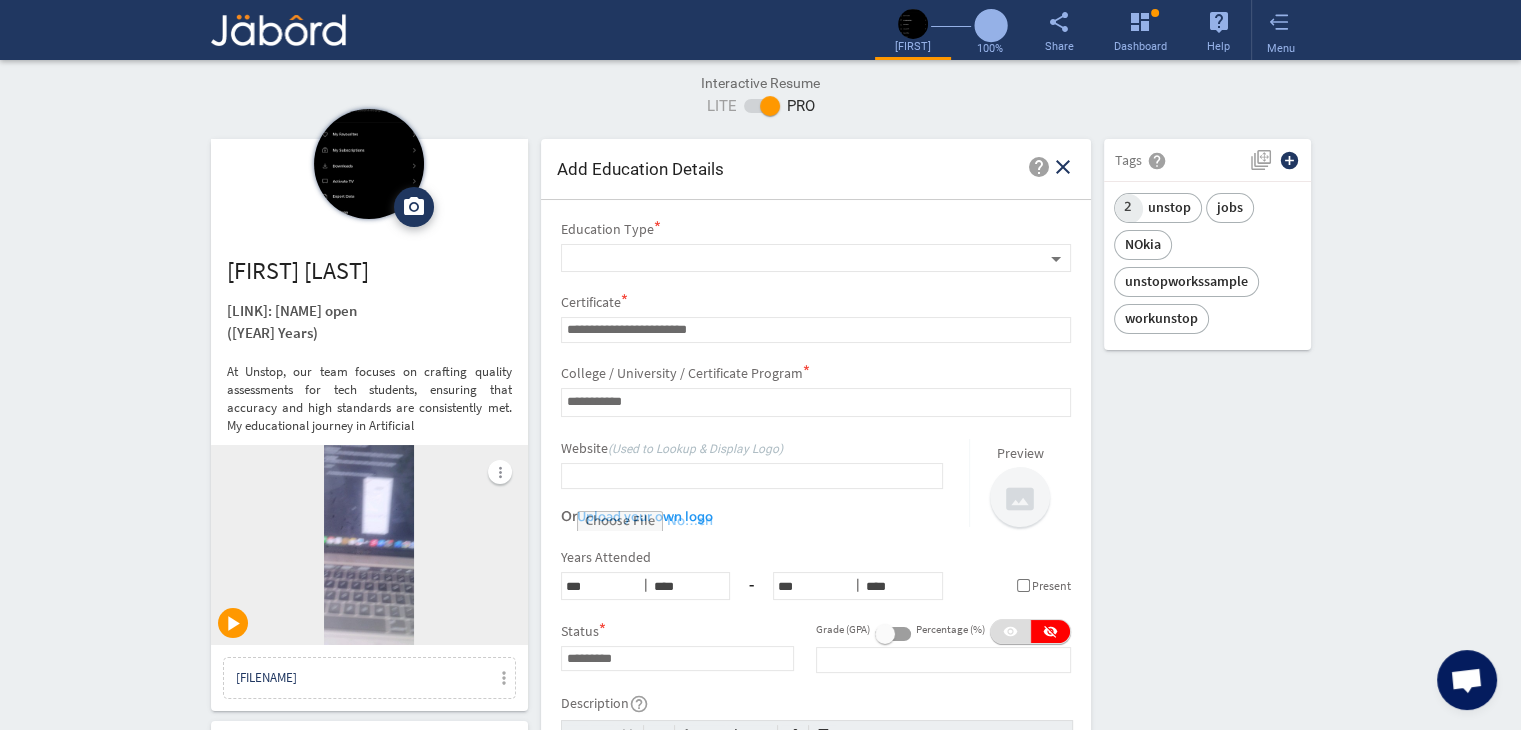scroll, scrollTop: 0, scrollLeft: 0, axis: both 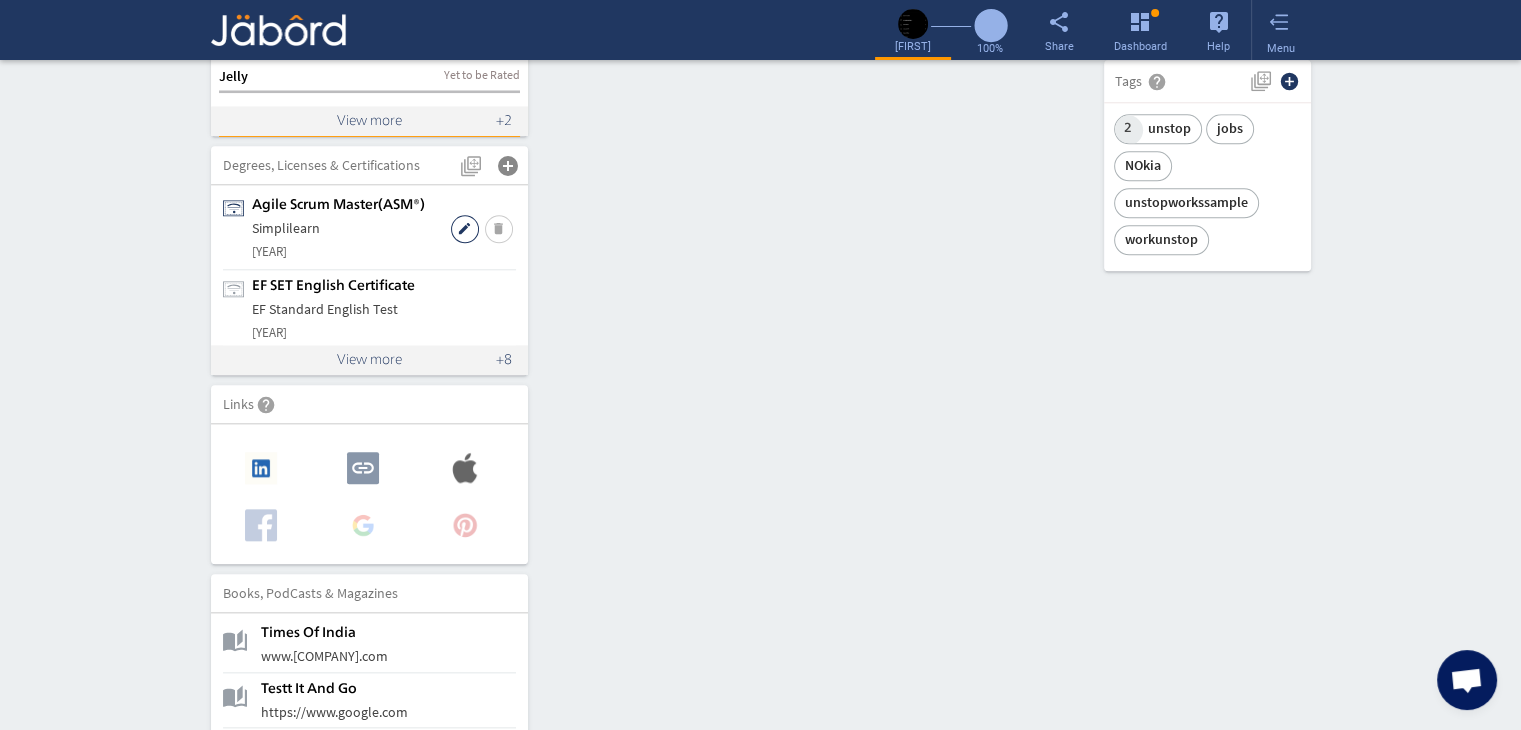 click on "edit" at bounding box center [465, 229] 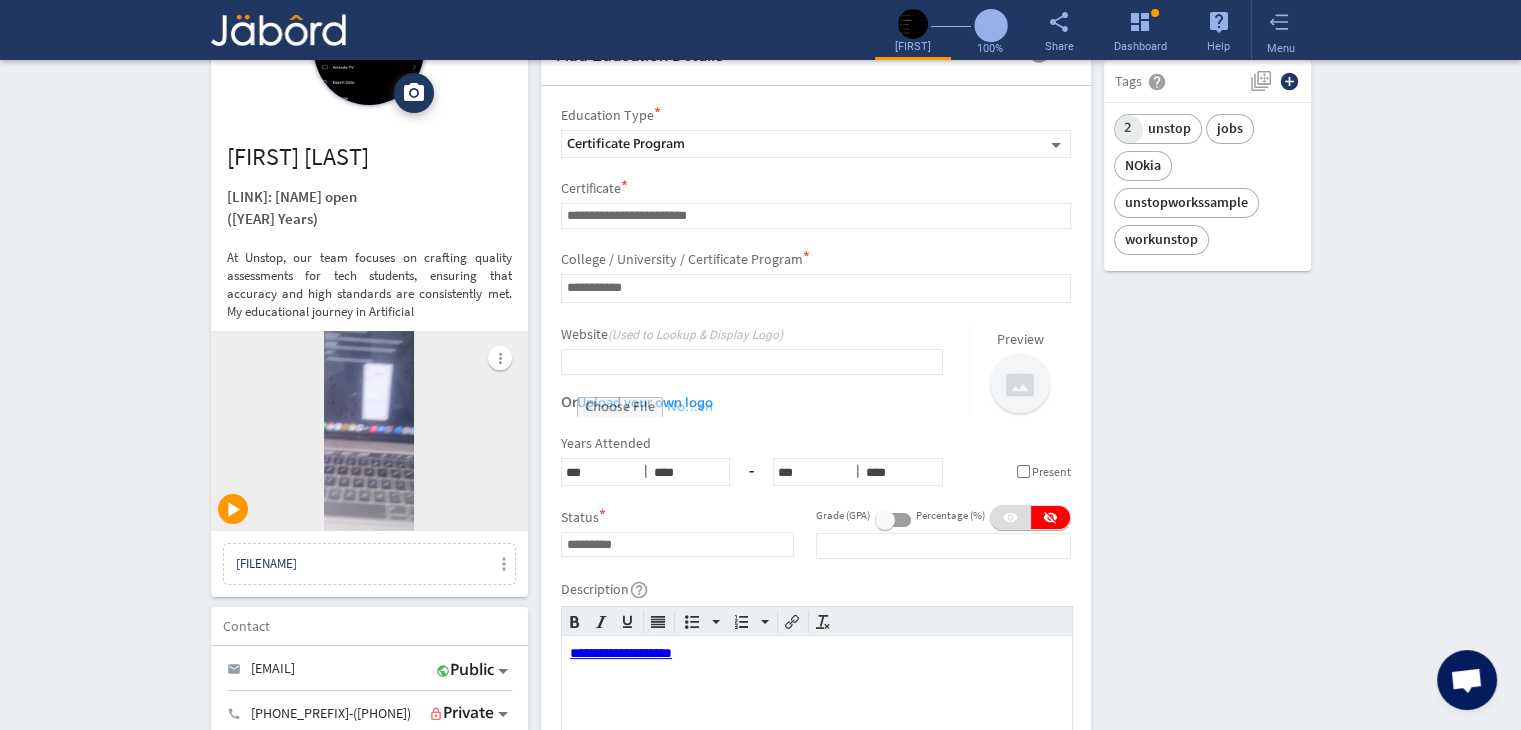 scroll, scrollTop: 0, scrollLeft: 0, axis: both 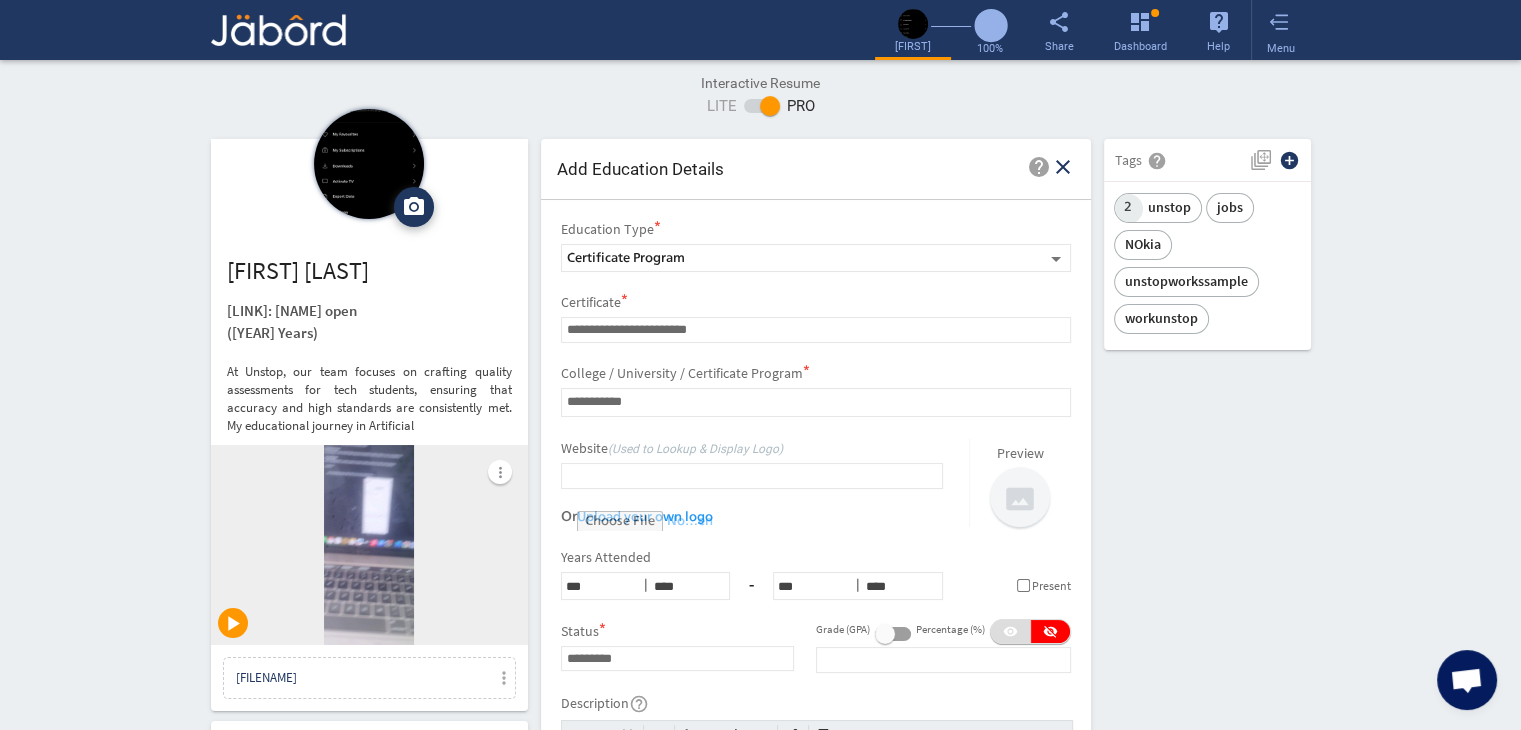 click on "Interactive Resume LITE PRO Summary Experience camera_alt Change Photo Upload File delete Remove edit [FULL_NAME] GitHub: [USERNAME] open (2.1 Years) At Unstop, our team focuses on crafting quality assessments for tech students, ensuring that accuracy and high standards are consistently met. My educational journey in [FIELD] more_vert play_arrow [RESUME_FILENAME] more_vert Contact edit email [EMAIL_ADDRESS] public Public call [PHONE_NUMBER] lock_outline Private Job Preferences edit .cls-1{fill:#989fa7;} Full-Time Availability - 2 Weeks ₹ 25k - ₹ 75k - Annually .cls-1{fill:#989fa7;}.cls-2{fill:#a5abb2;fill-rule:evenodd;} Part-Time Monday access_time 1 PM - 11 PM ₹" at bounding box center [760, 1556] 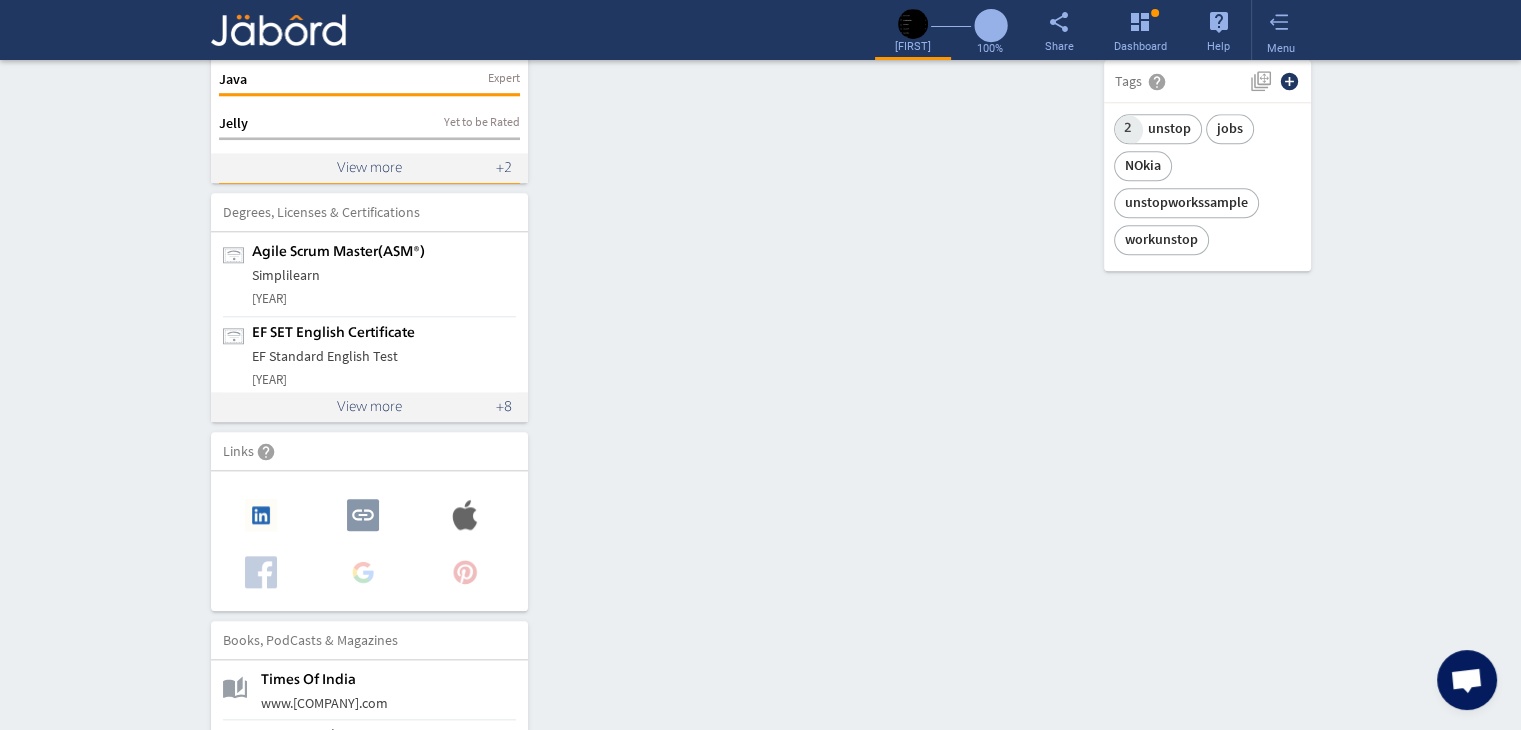 scroll, scrollTop: 1960, scrollLeft: 0, axis: vertical 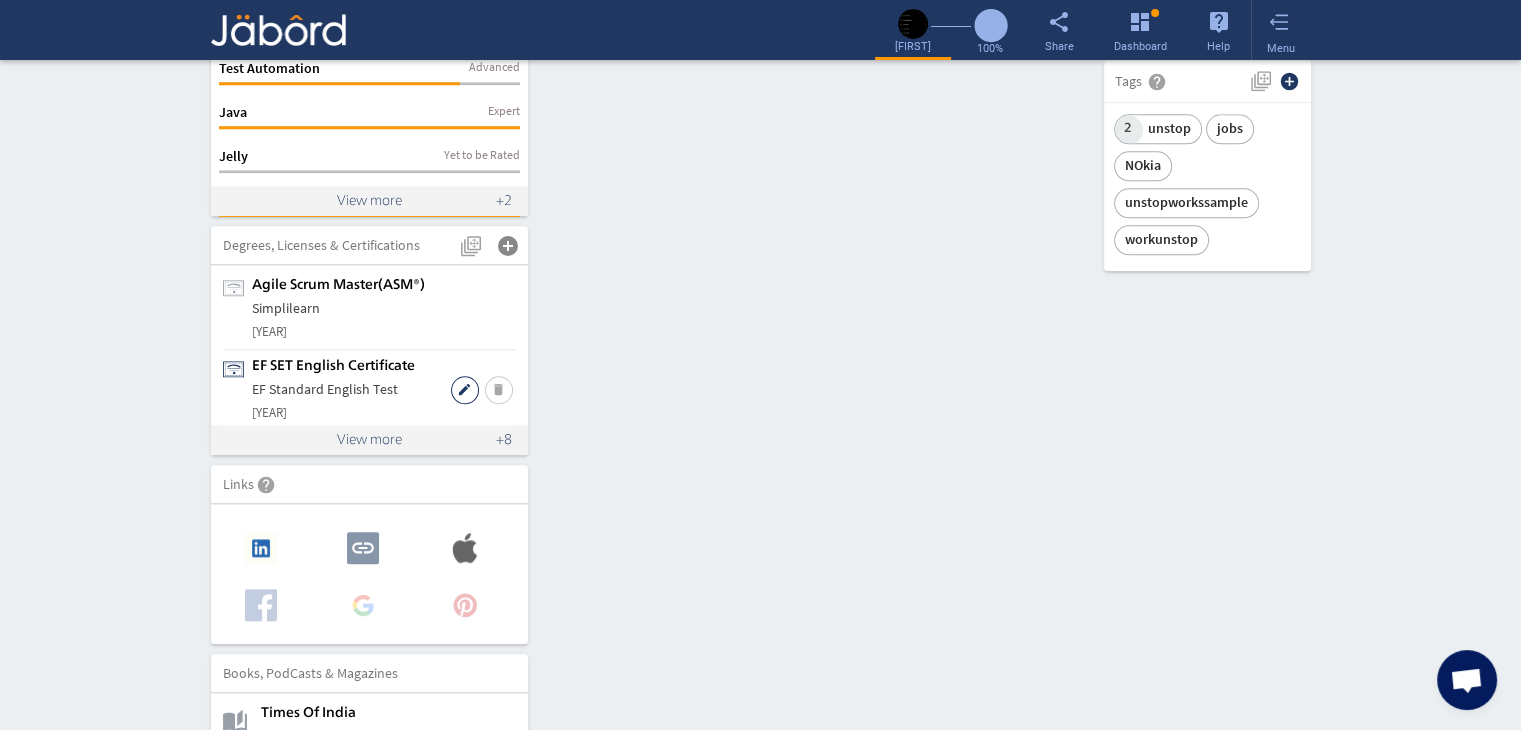 click on "edit" at bounding box center [0, 0] 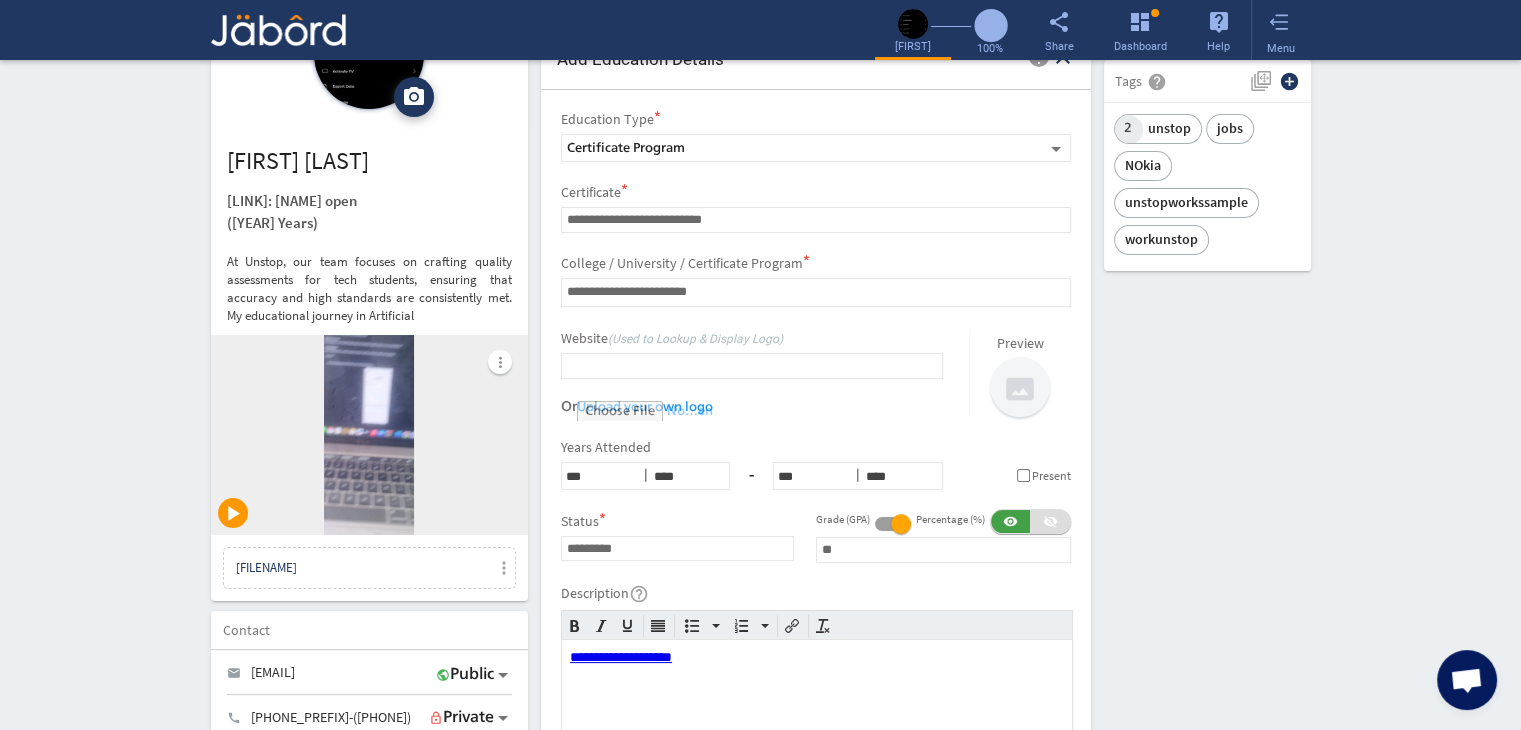 scroll, scrollTop: 0, scrollLeft: 0, axis: both 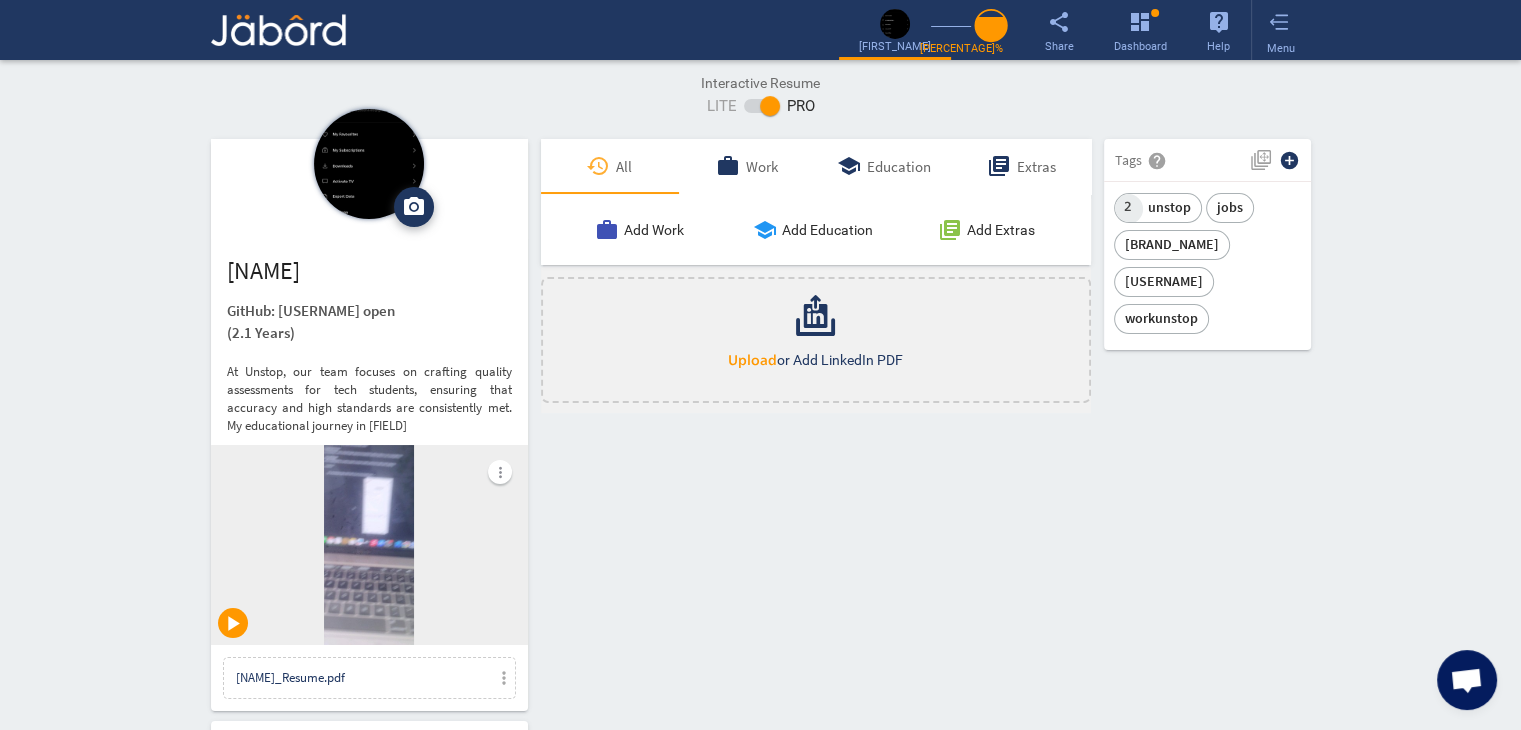click on "Interactive Resume LITE PRO Summary Experience camera_alt Change Photo Upload File delete Remove edit [FULL_NAME] GitHub: [USERNAME] open (2.1 Years) At Unstop, our team focuses on crafting quality assessments for tech students, ensuring that accuracy and high standards are consistently met. My educational journey in [FIELD] more_vert play_arrow [RESUME_FILENAME] more_vert Contact edit email [EMAIL_ADDRESS] public Public call [PHONE_NUMBER] lock_outline Private Job Preferences edit .cls-1{fill:#989fa7;} Full-Time Availability - 2 Weeks ₹ 25k - ₹ 75k - Annually .cls-1{fill:#989fa7;}.cls-2{fill:#a5abb2;fill-rule:evenodd;} Part-Time Monday access_time 1 PM - 11 PM ₹" at bounding box center (760, 1594) 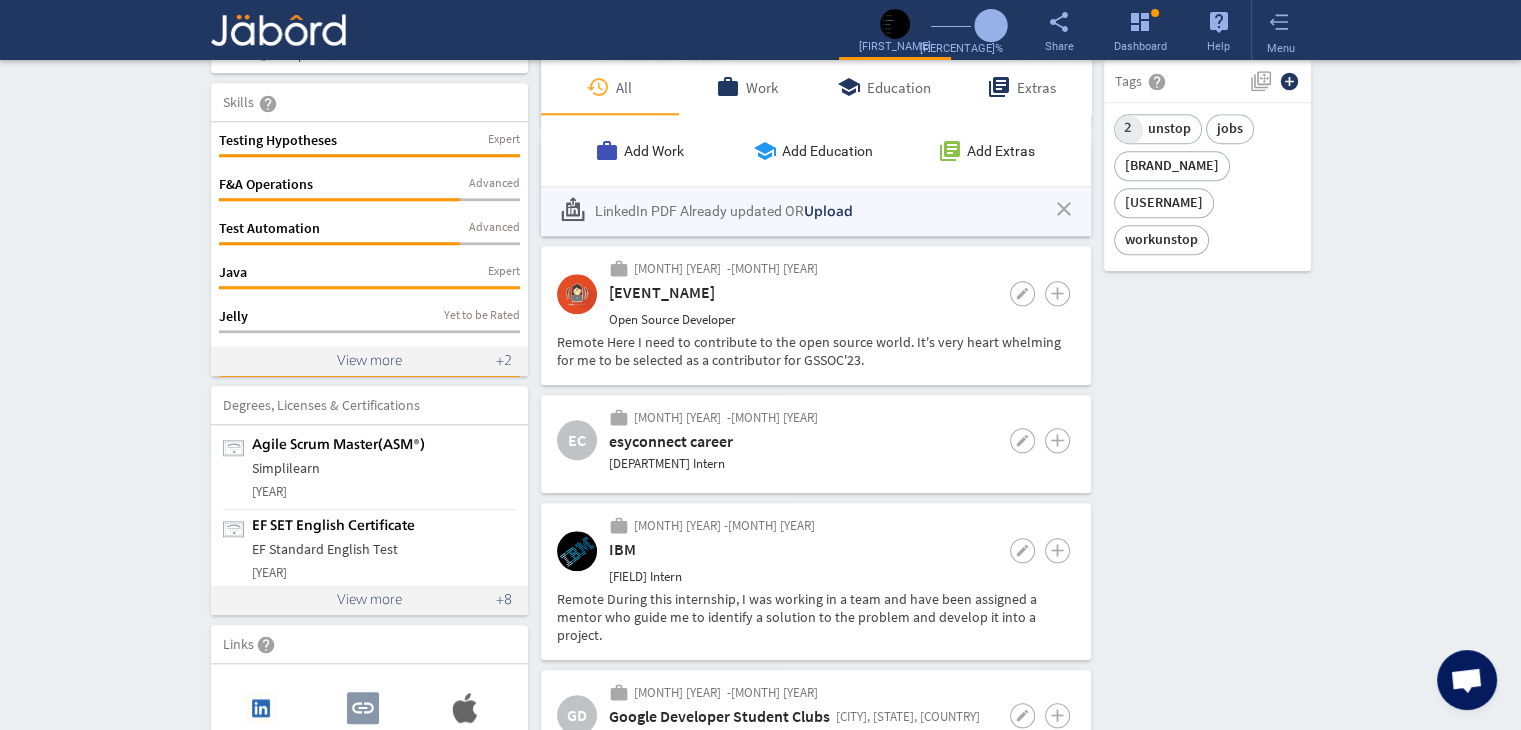 scroll, scrollTop: 1880, scrollLeft: 0, axis: vertical 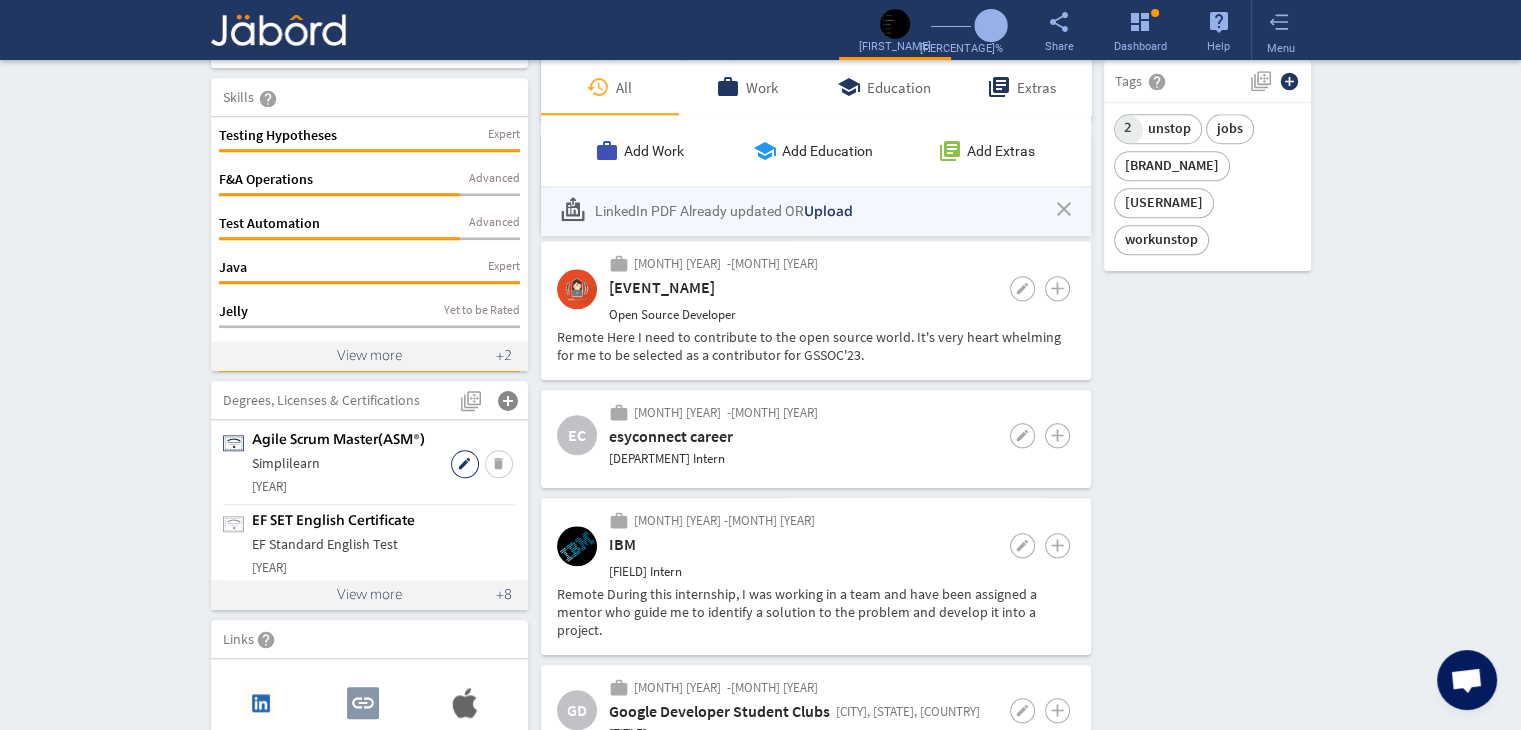 click on "edit" at bounding box center [465, 464] 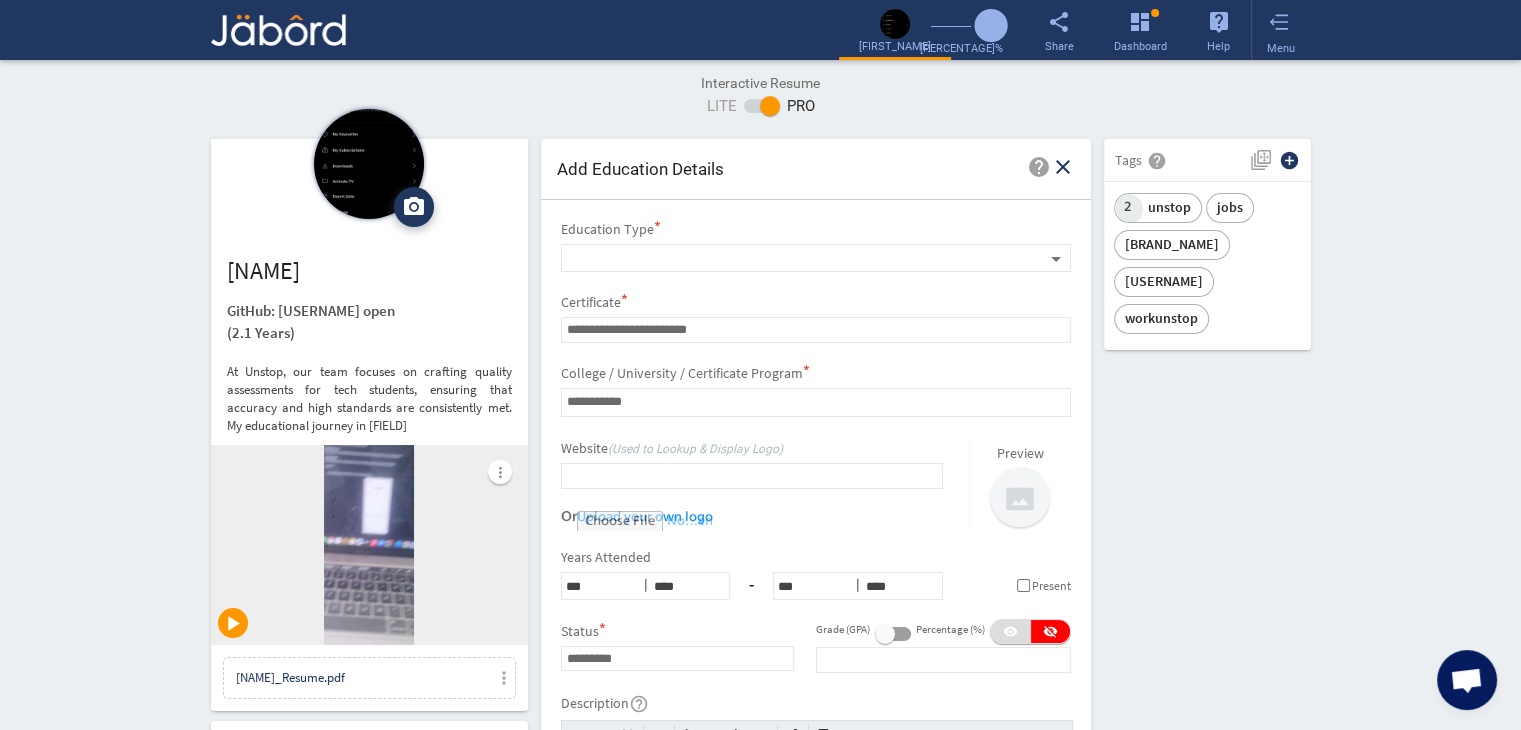 scroll, scrollTop: 0, scrollLeft: 0, axis: both 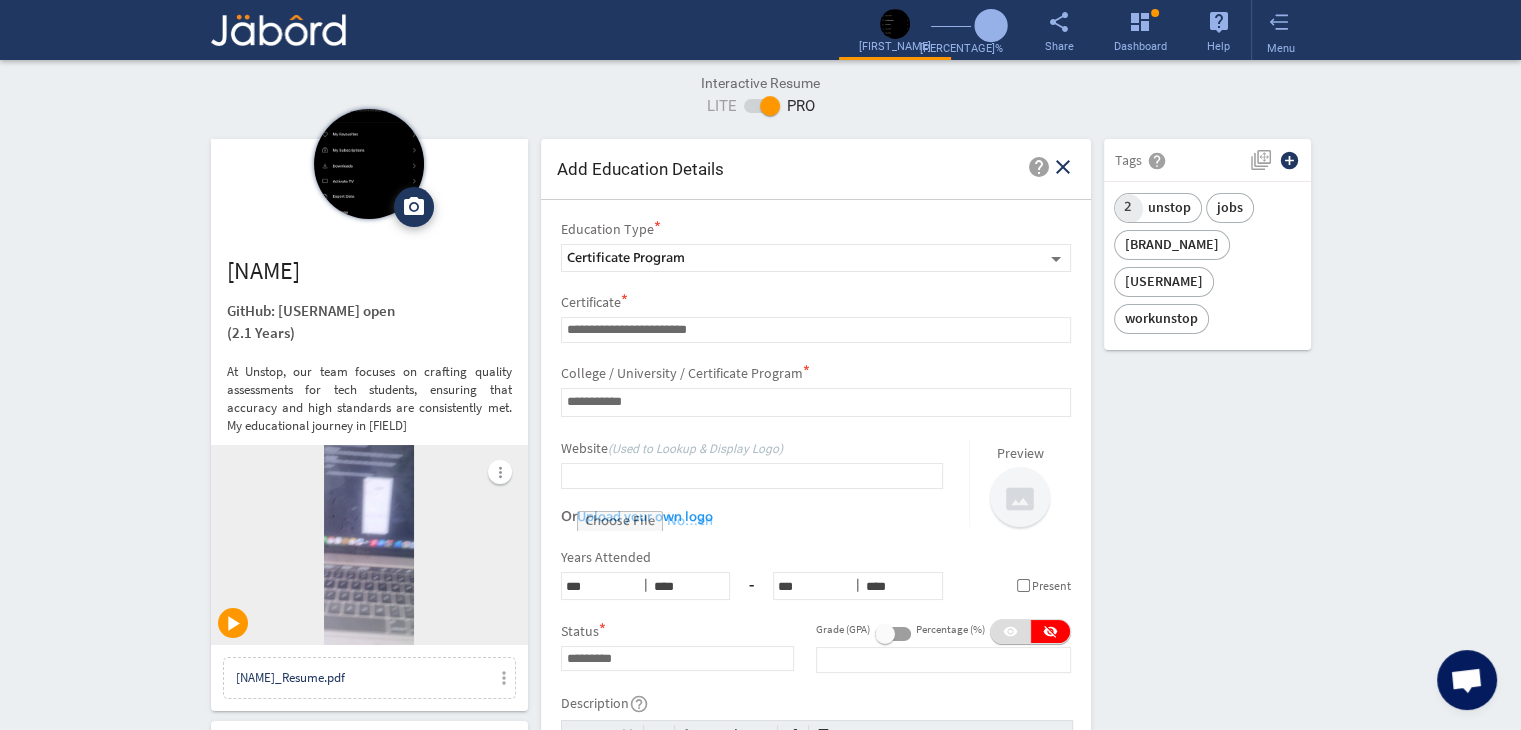 click on "Interactive Resume LITE PRO Summary Experience camera_alt Change Photo Upload File delete Remove edit [FULL_NAME] GitHub: [USERNAME] open (2.1 Years) At Unstop, our team focuses on crafting quality assessments for tech students, ensuring that accuracy and high standards are consistently met. My educational journey in [FIELD] more_vert play_arrow [RESUME_FILENAME] more_vert Contact edit email [EMAIL_ADDRESS] public Public call [PHONE_NUMBER] lock_outline Private Job Preferences edit .cls-1{fill:#989fa7;} Full-Time Availability - 2 Weeks ₹ 25k - ₹ 75k - Annually .cls-1{fill:#989fa7;}.cls-2{fill:#a5abb2;fill-rule:evenodd;} Part-Time Monday access_time 1 PM - 11 PM ₹" at bounding box center (760, 1594) 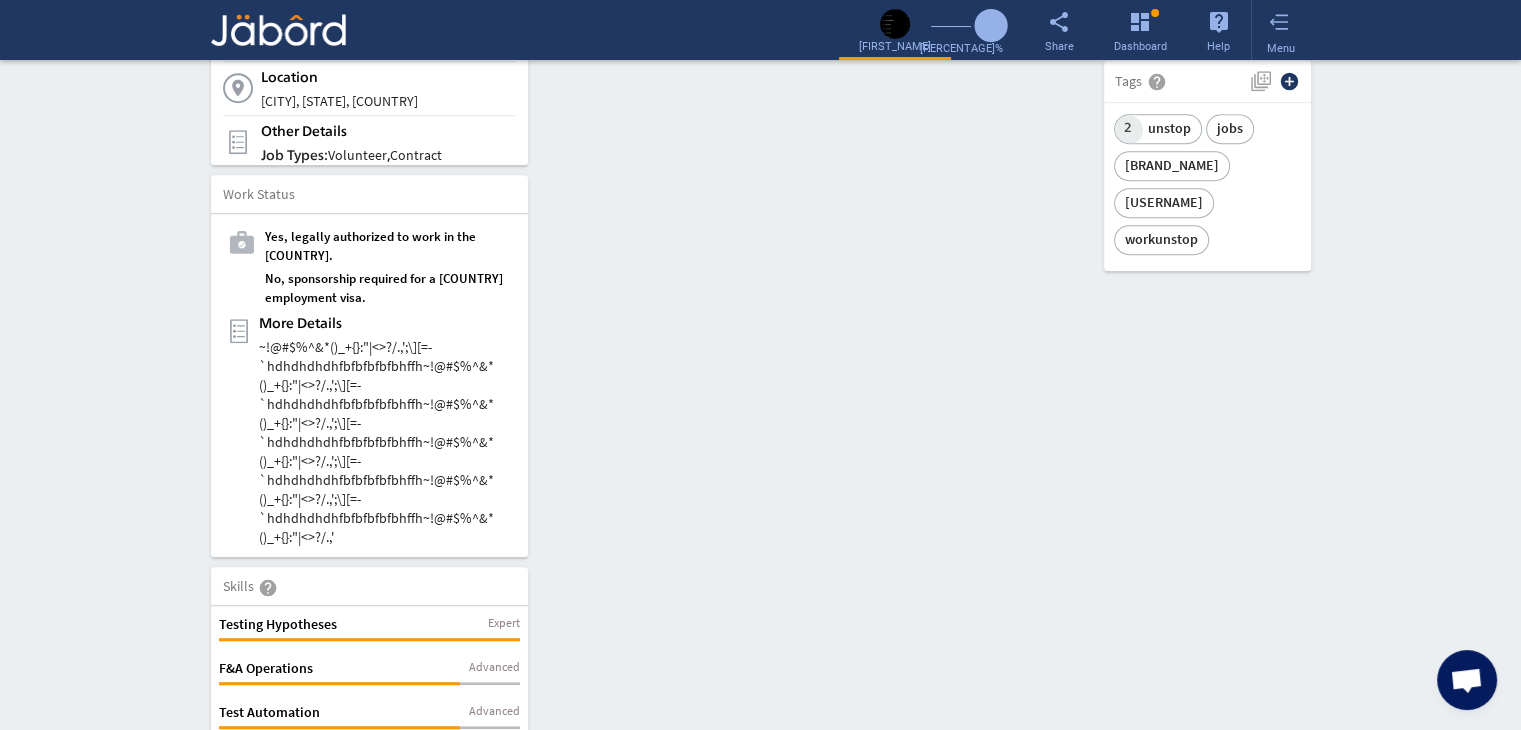 scroll, scrollTop: 1440, scrollLeft: 0, axis: vertical 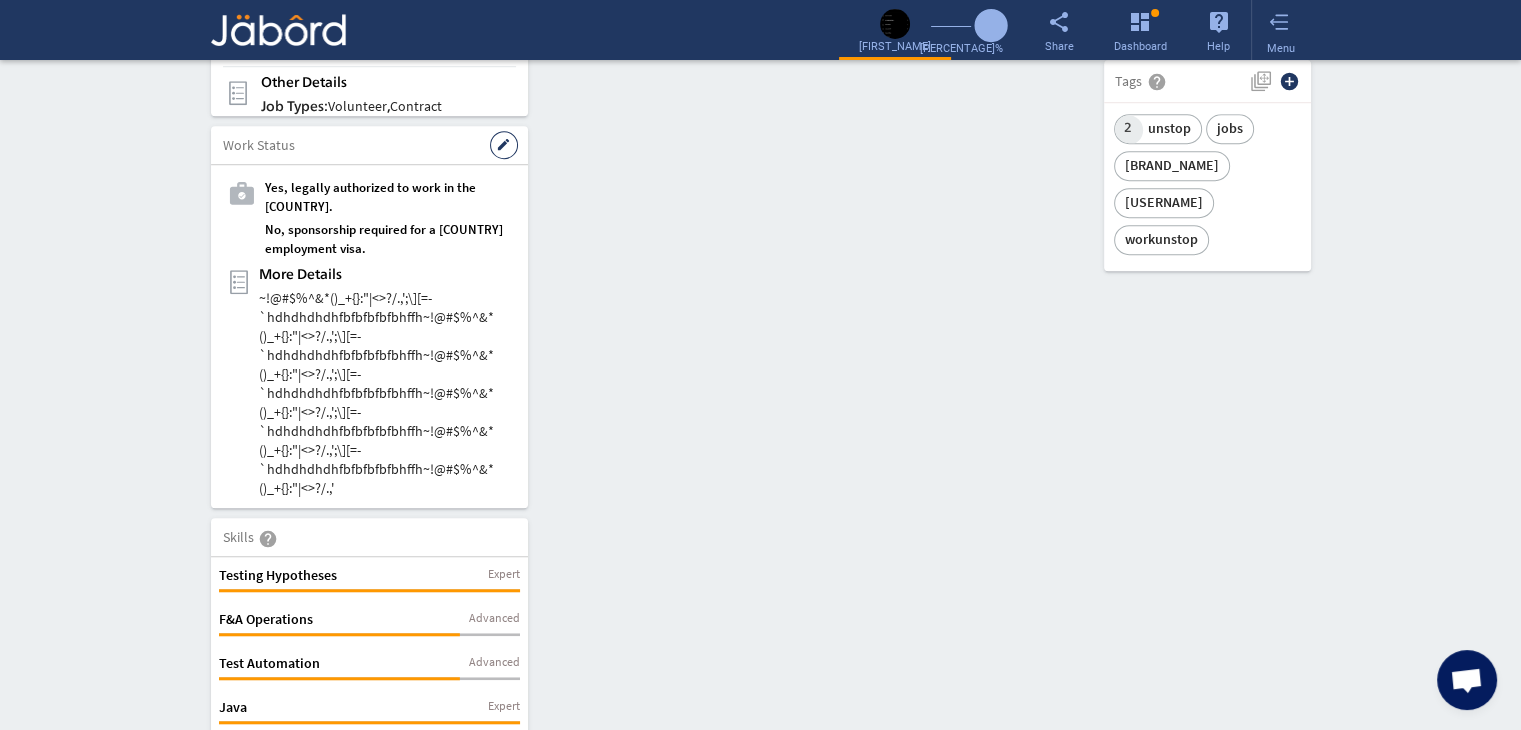 click on "edit" at bounding box center [504, 145] 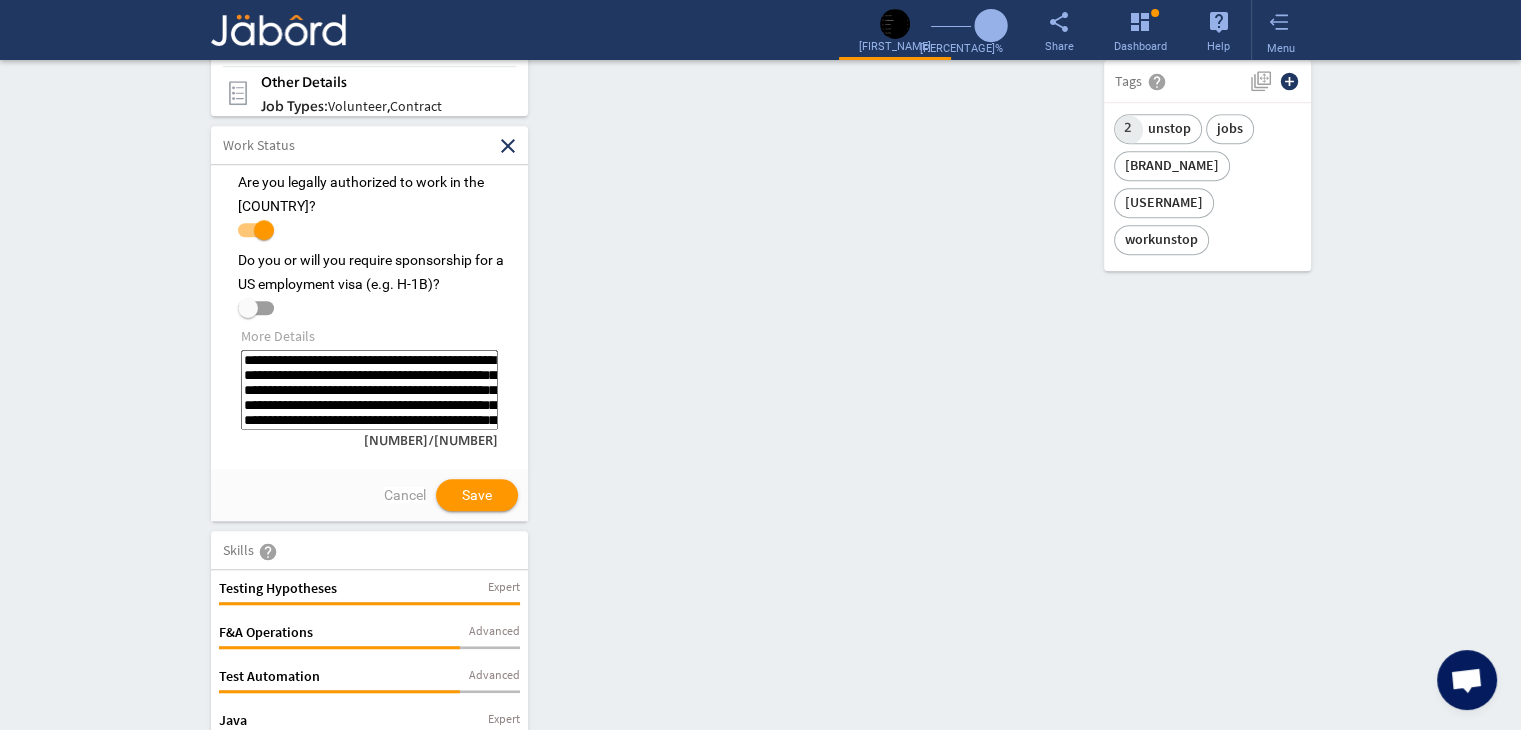 click on "close" at bounding box center (508, 146) 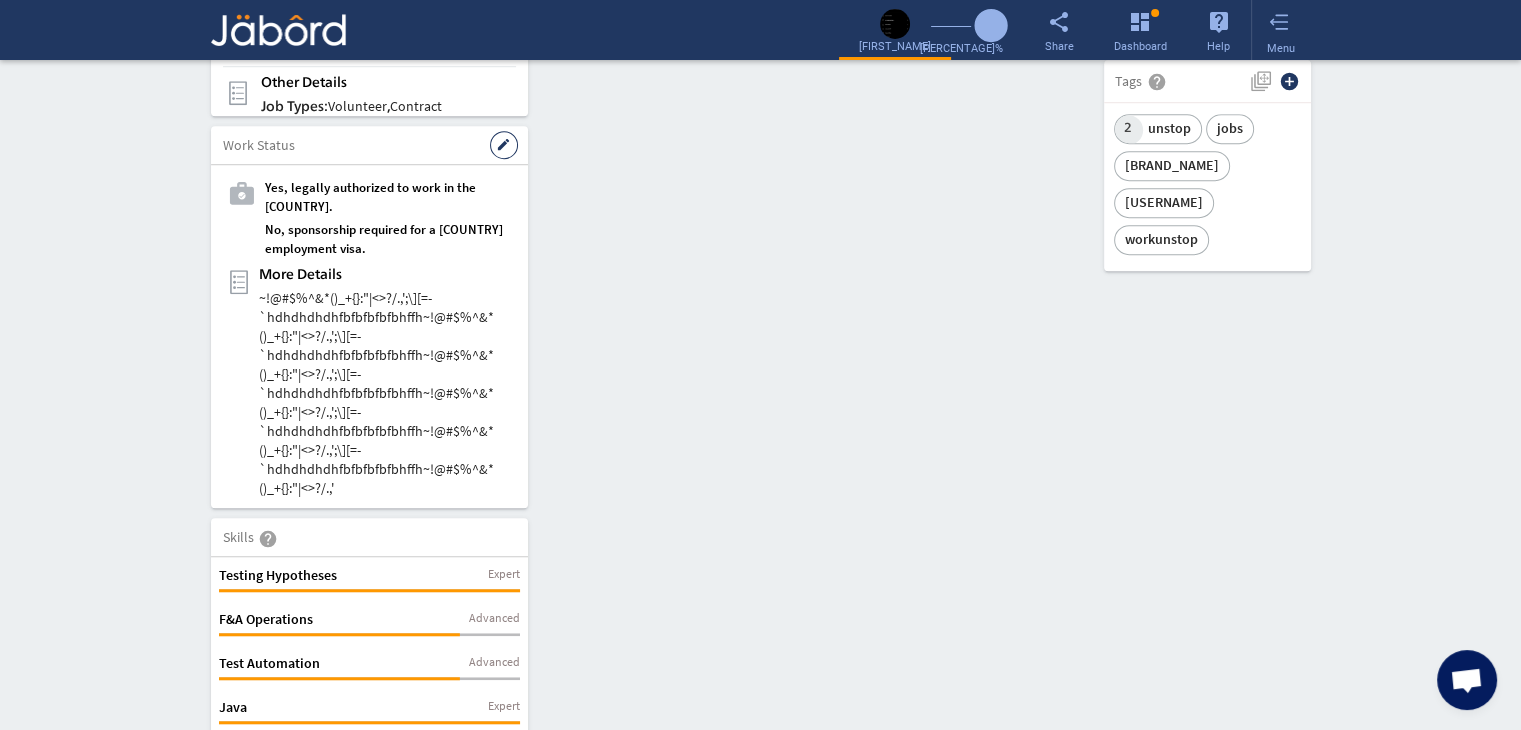 click on "edit" at bounding box center [504, 145] 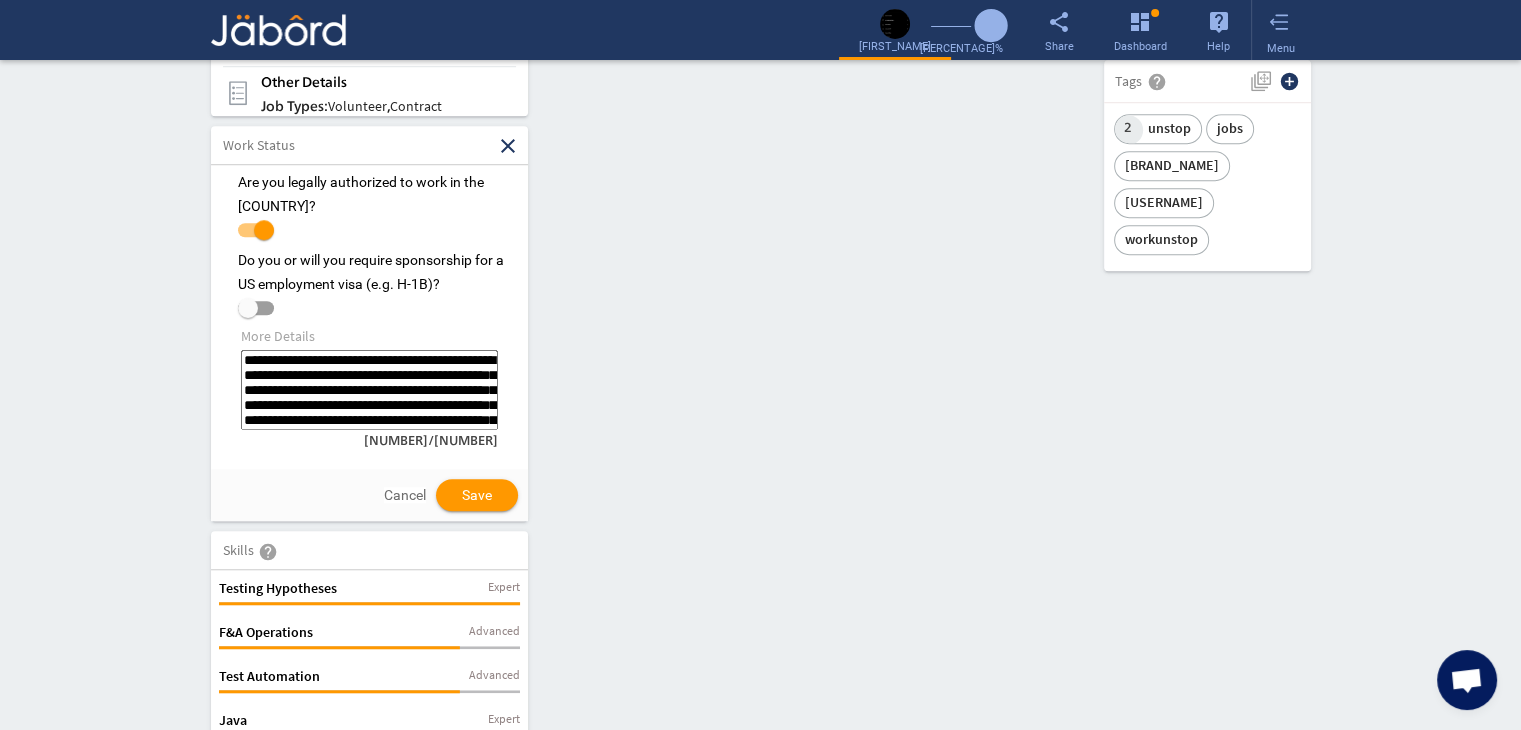 click on "Cancel" at bounding box center (405, 495) 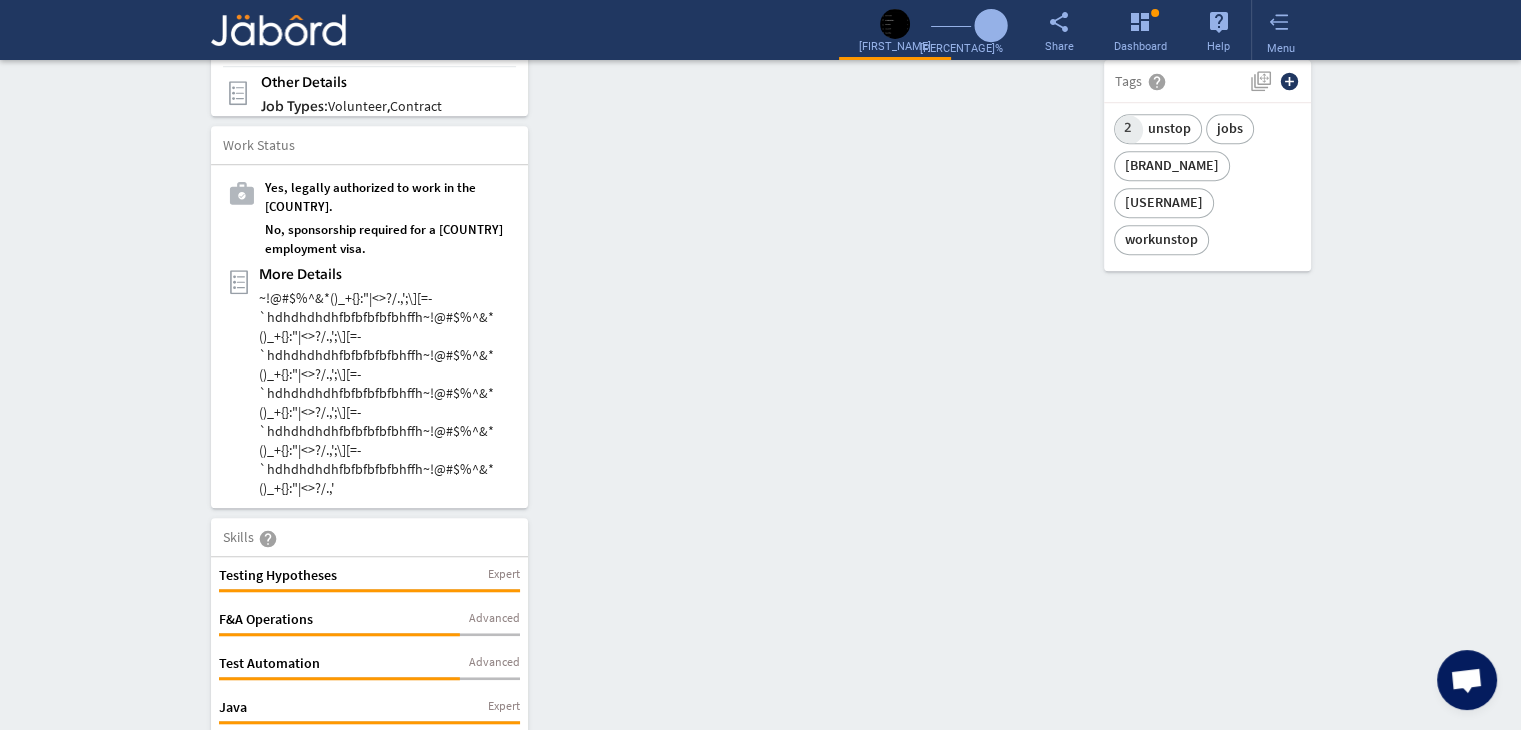 click on "Full-Time Availability - [NUMBER] Weeks ₹ [NUMBER]k - ₹ [NUMBER]k - Annually Part-Time Monday access_time [HOUR] PM - [HOUR] PM Tuesday access_time [HOUR] AM - [HOUR] PM Wednesday Thursday" at bounding box center [761, 188] 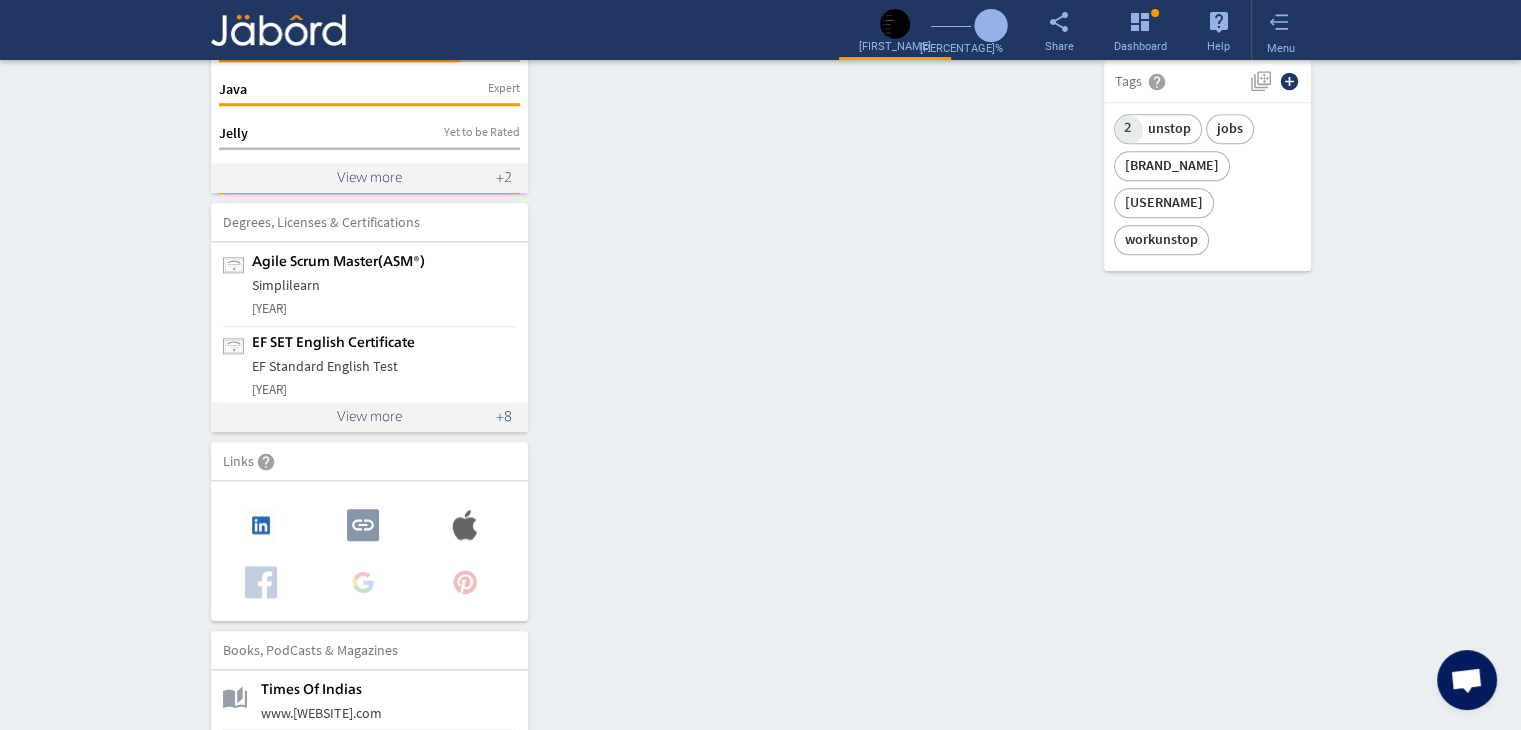 scroll, scrollTop: 2312, scrollLeft: 0, axis: vertical 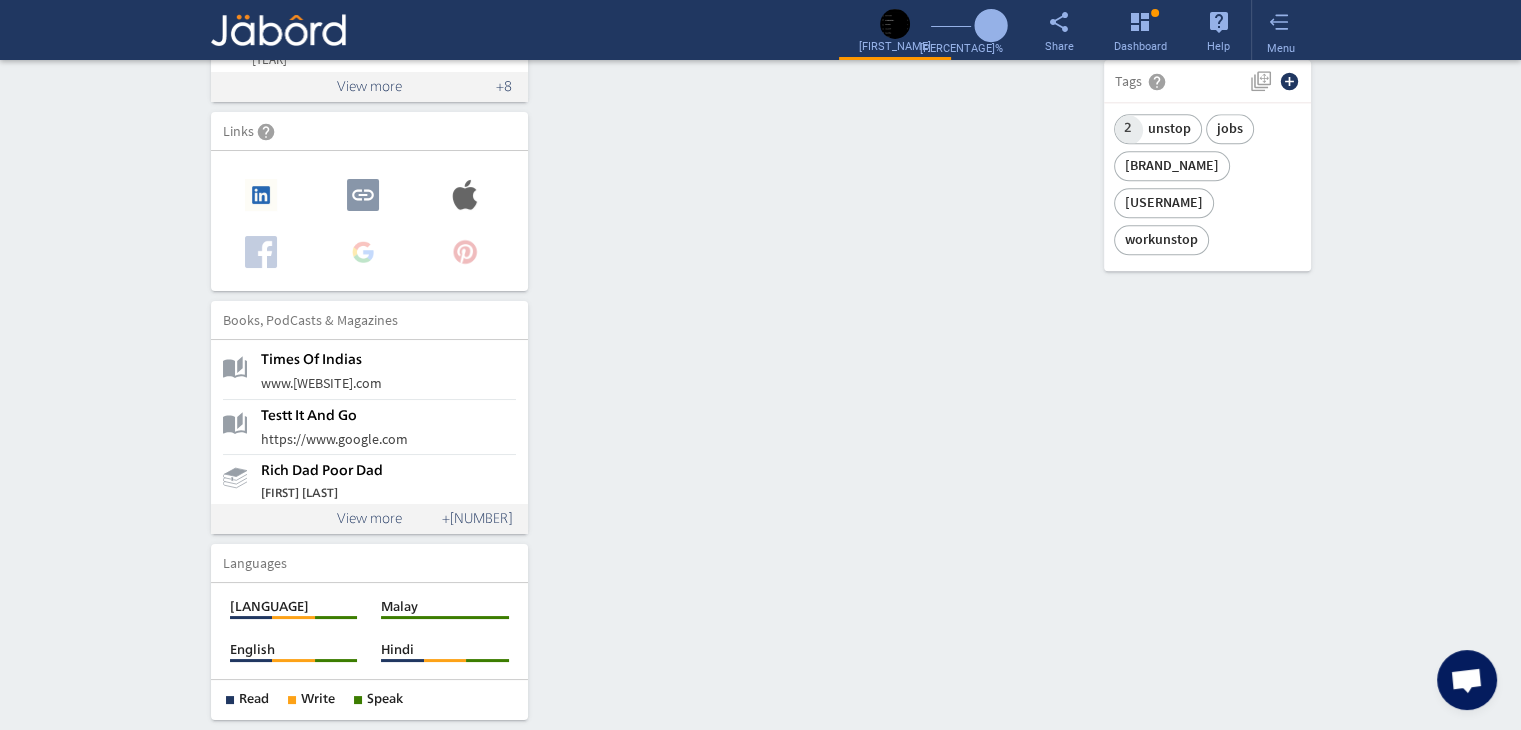 click on "Interactive Resume LITE PRO Summary Experience camera_alt Change Photo Upload File delete Remove edit [FULL_NAME] GitHub: [USERNAME] open (2.1 Years) At Unstop, our team focuses on crafting quality assessments for tech students, ensuring that accuracy and high standards are consistently met. My educational journey in [FIELD] more_vert play_arrow [RESUME_FILENAME] more_vert Contact edit email [EMAIL_ADDRESS] public Public call [PHONE_NUMBER] lock_outline Private Job Preferences edit .cls-1{fill:#989fa7;} Full-Time Availability - 2 Weeks ₹ 25k - ₹ 75k - Annually .cls-1{fill:#989fa7;}.cls-2{fill:#a5abb2;fill-rule:evenodd;} Part-Time Monday access_time 1 PM - 11 PM ₹" at bounding box center [760, -761] 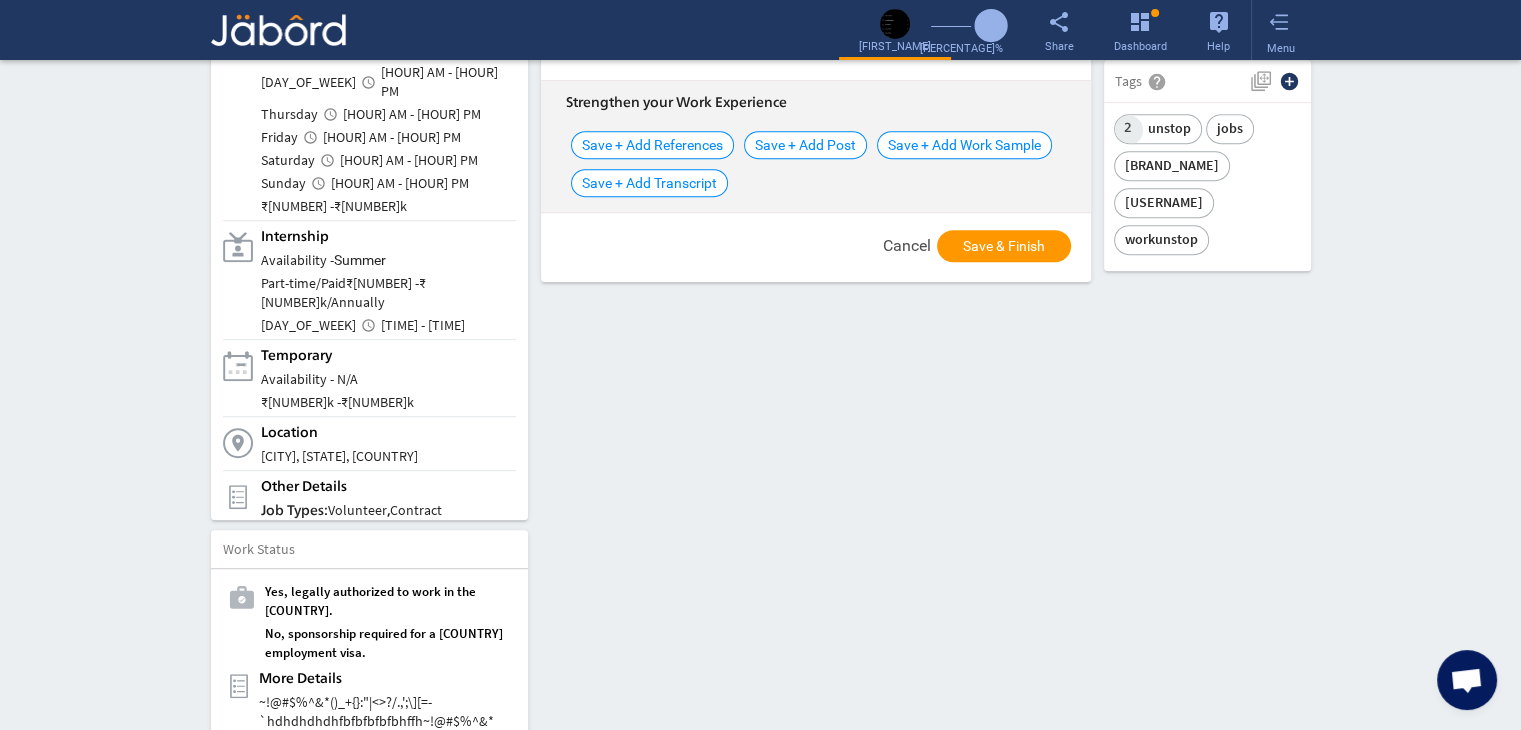 scroll, scrollTop: 397, scrollLeft: 0, axis: vertical 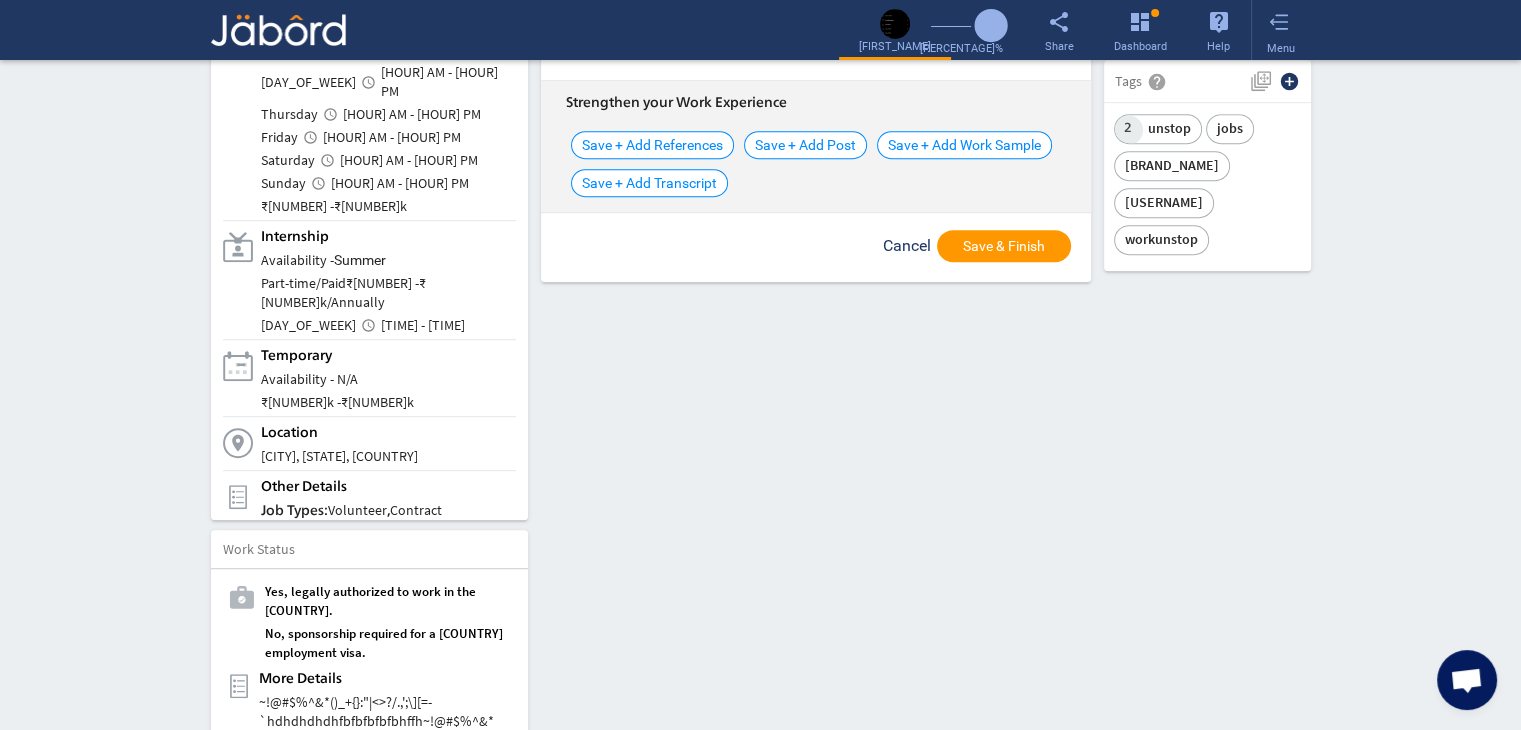 click on "Cancel" at bounding box center (907, 245) 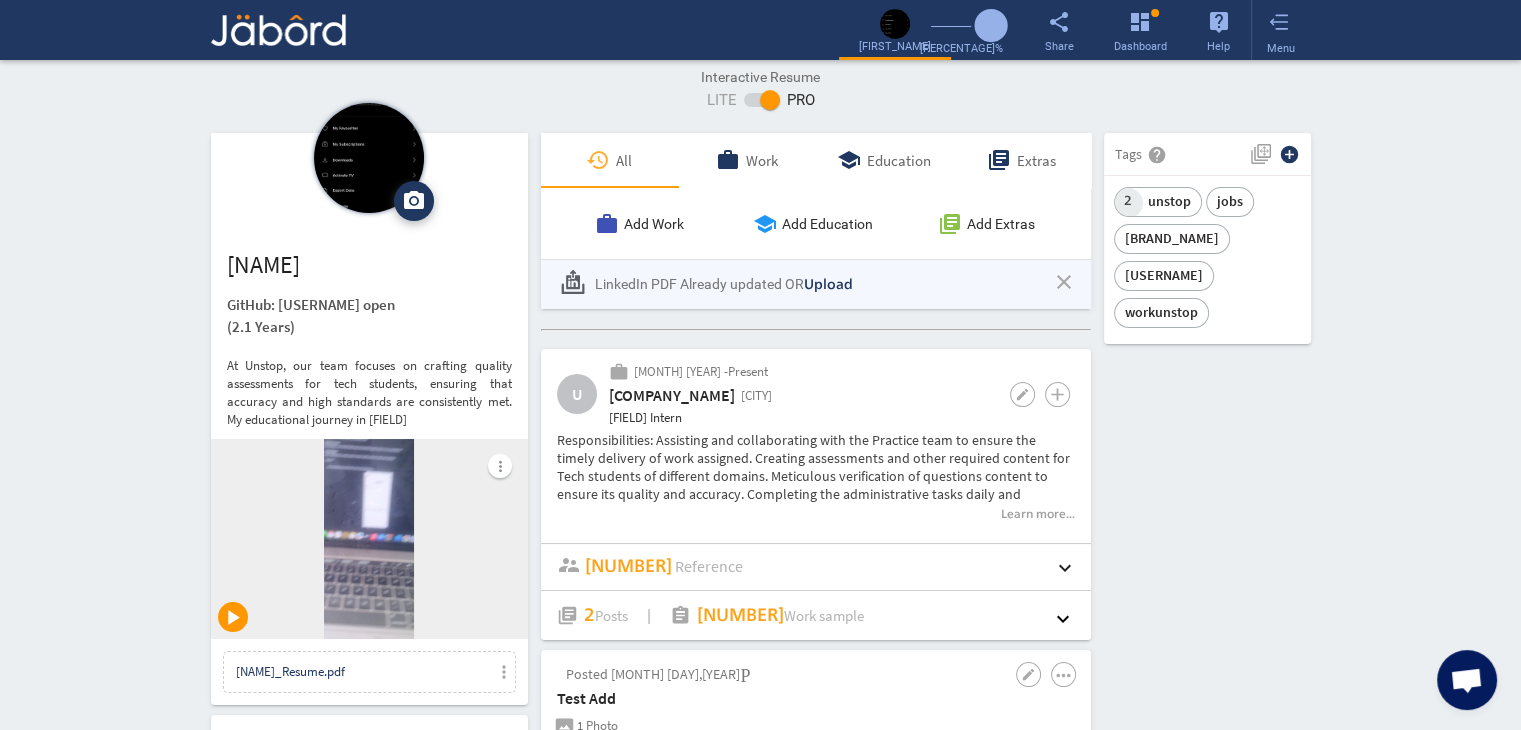 scroll, scrollTop: 0, scrollLeft: 0, axis: both 